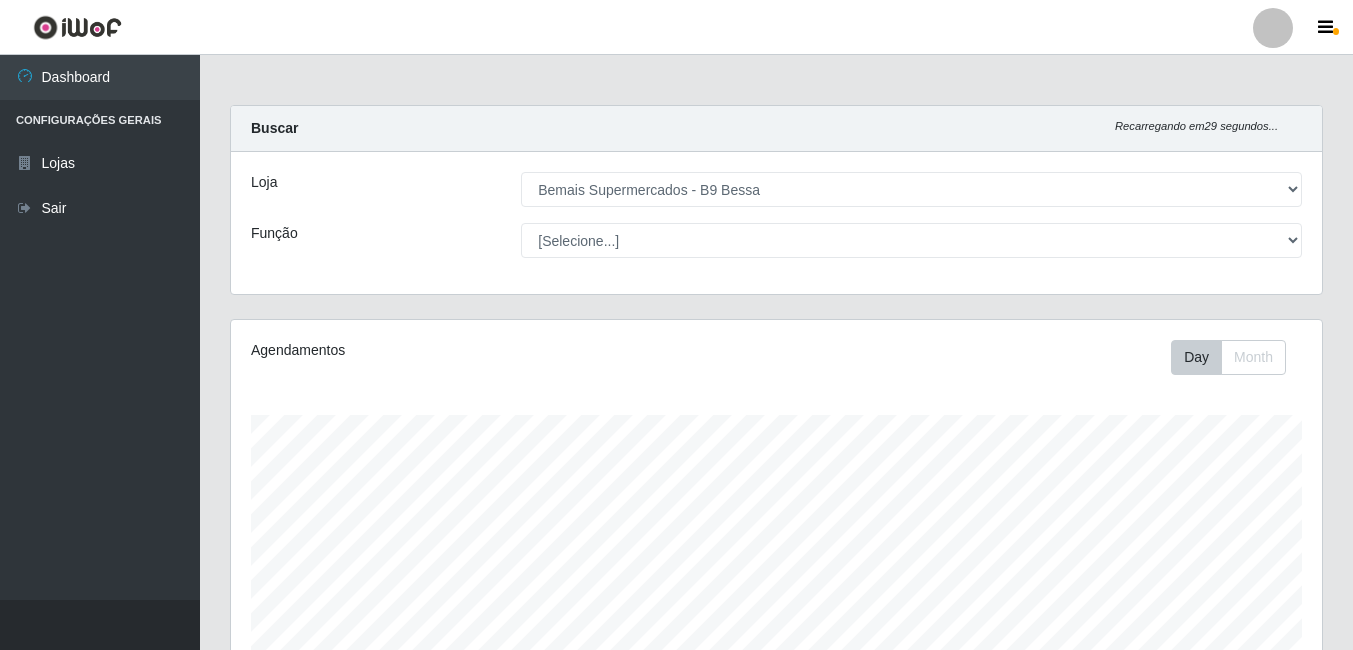 select on "410" 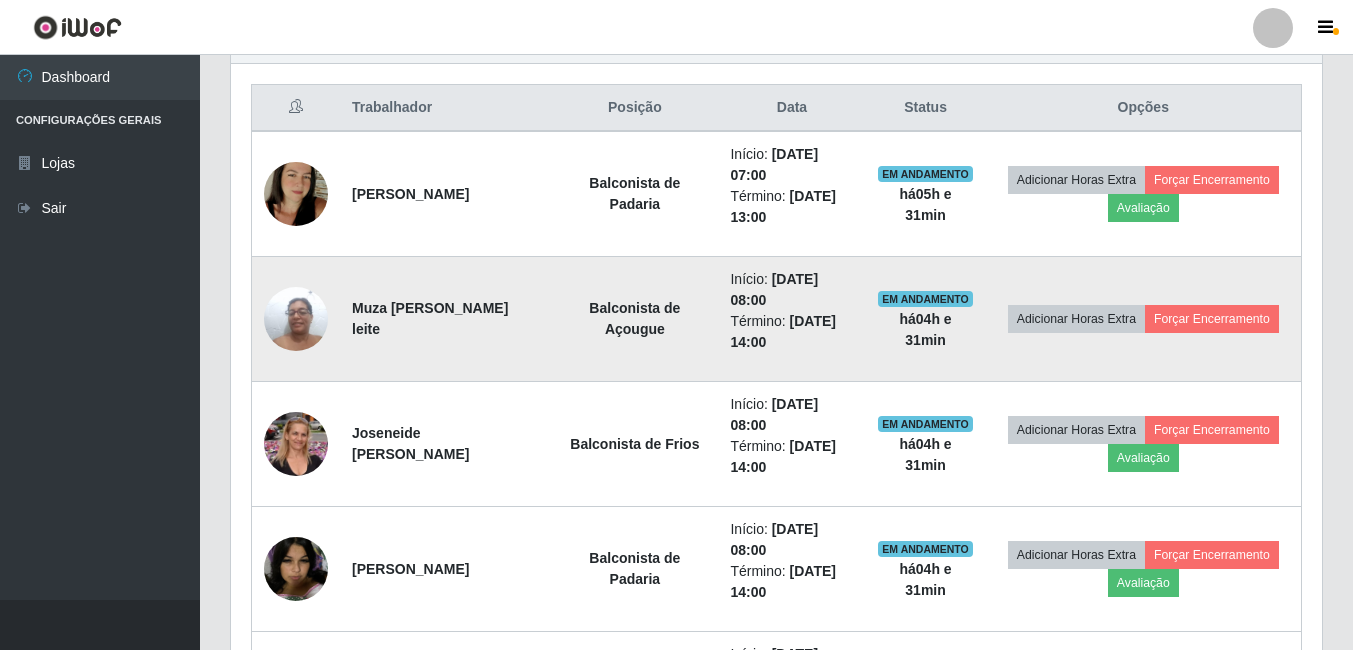 scroll, scrollTop: 745, scrollLeft: 0, axis: vertical 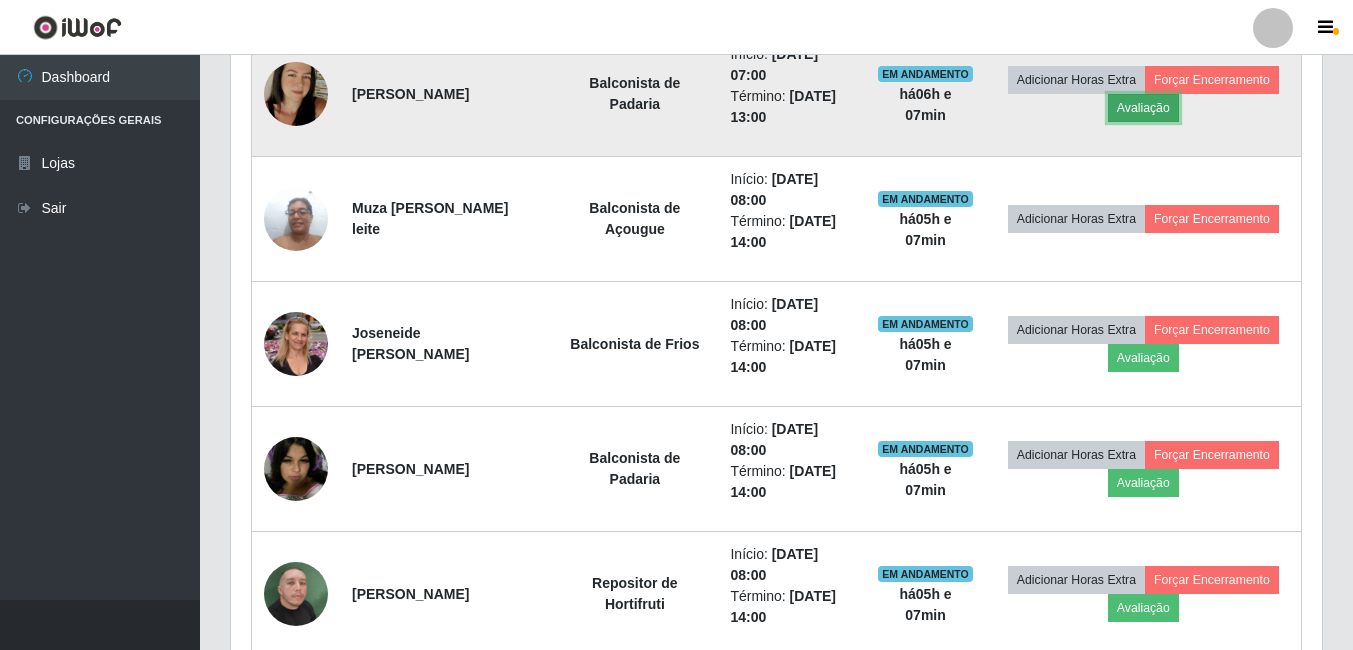 click on "Avaliação" at bounding box center (1143, 108) 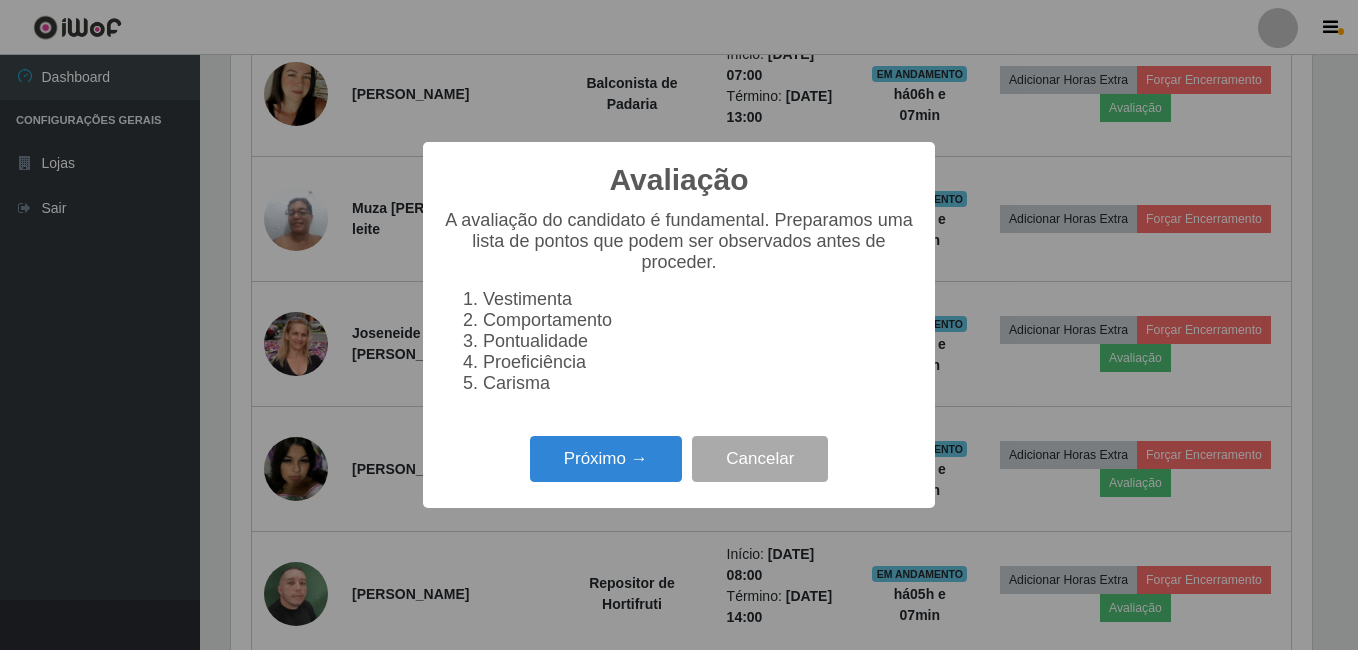 scroll, scrollTop: 999585, scrollLeft: 998919, axis: both 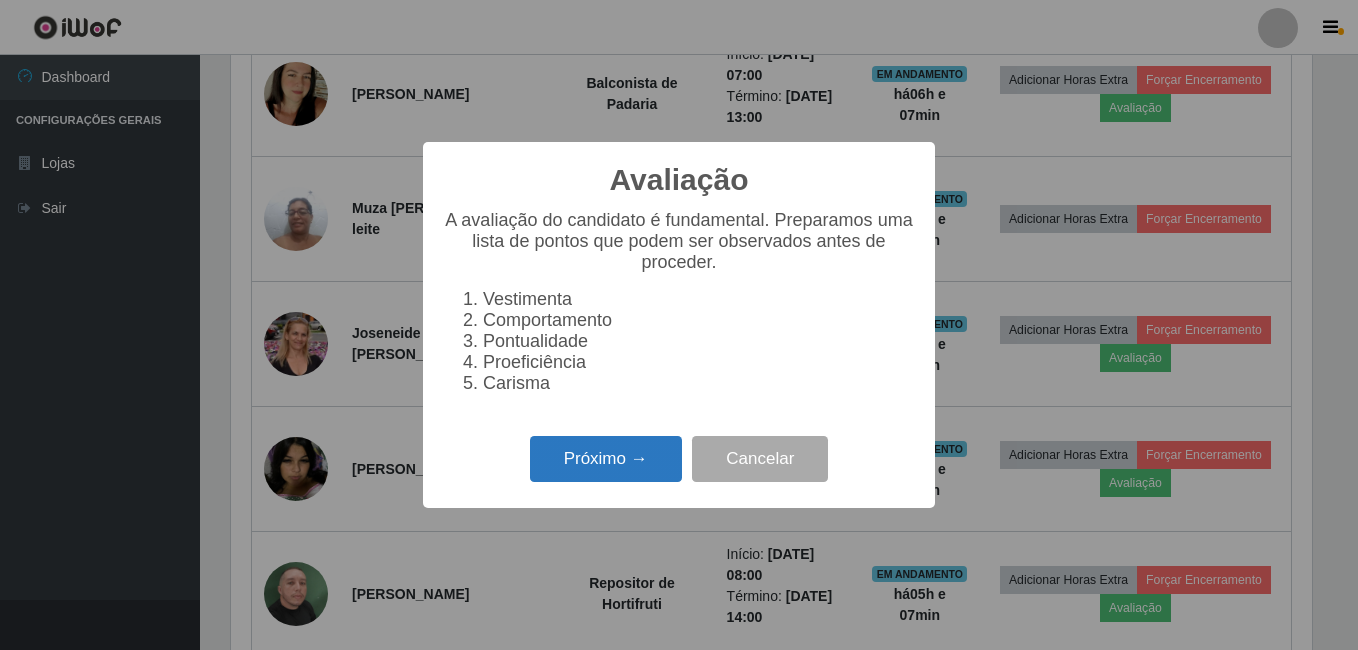 click on "Próximo →" at bounding box center (606, 459) 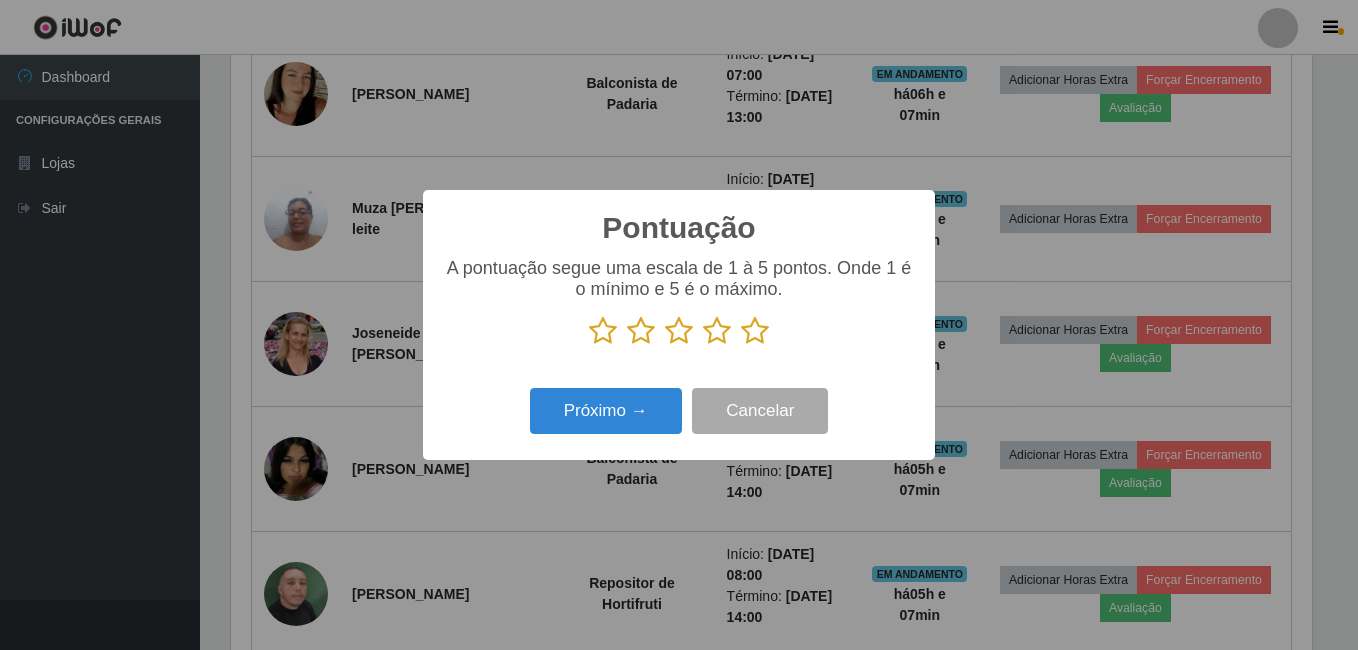 scroll, scrollTop: 999585, scrollLeft: 998919, axis: both 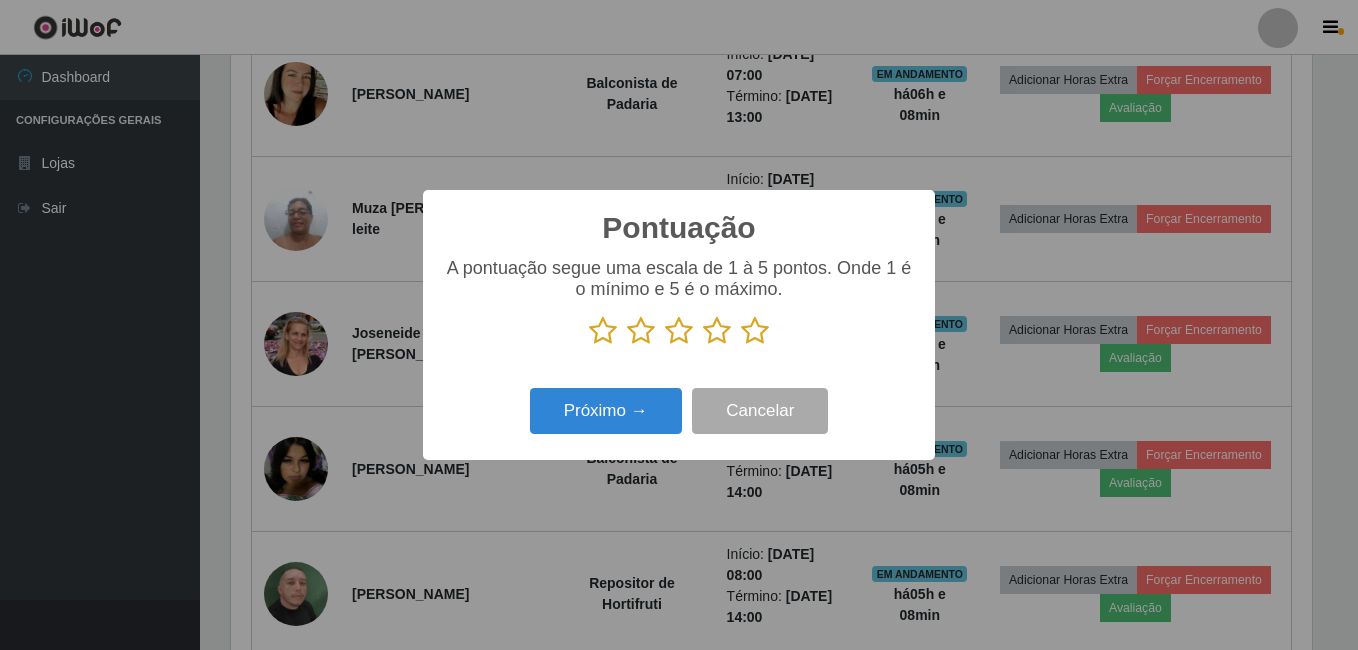 click at bounding box center (755, 331) 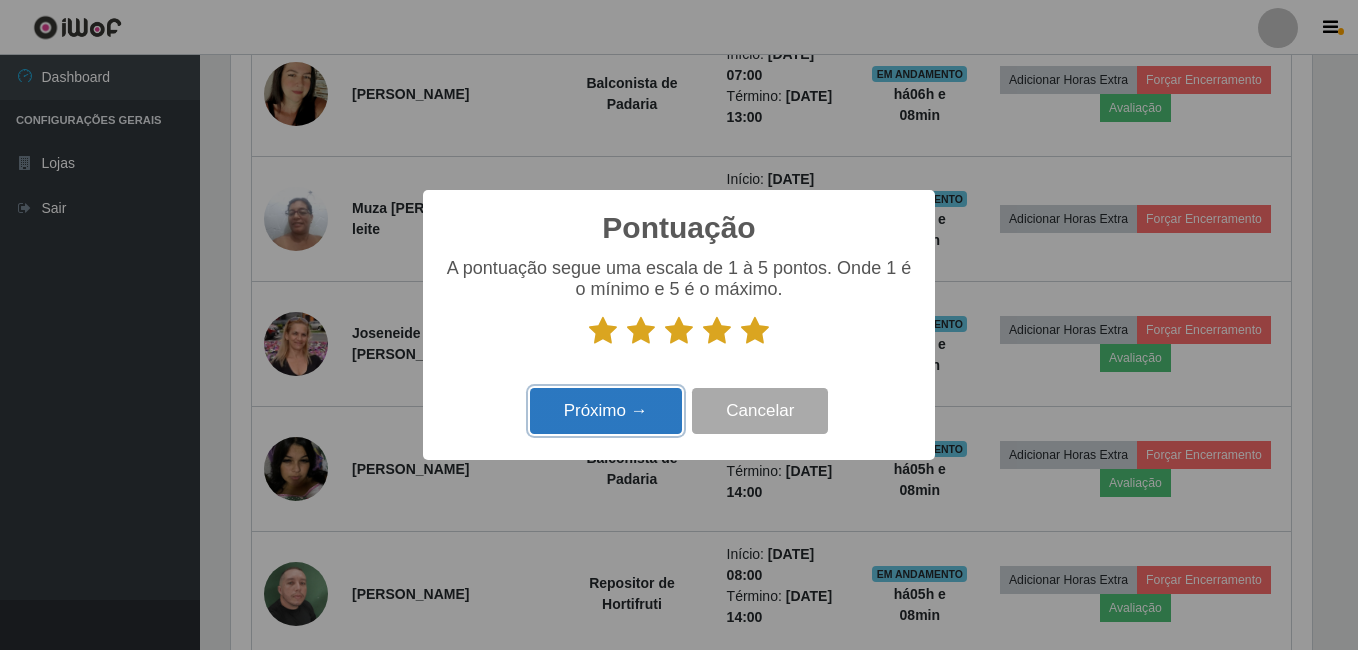 click on "Próximo →" at bounding box center [606, 411] 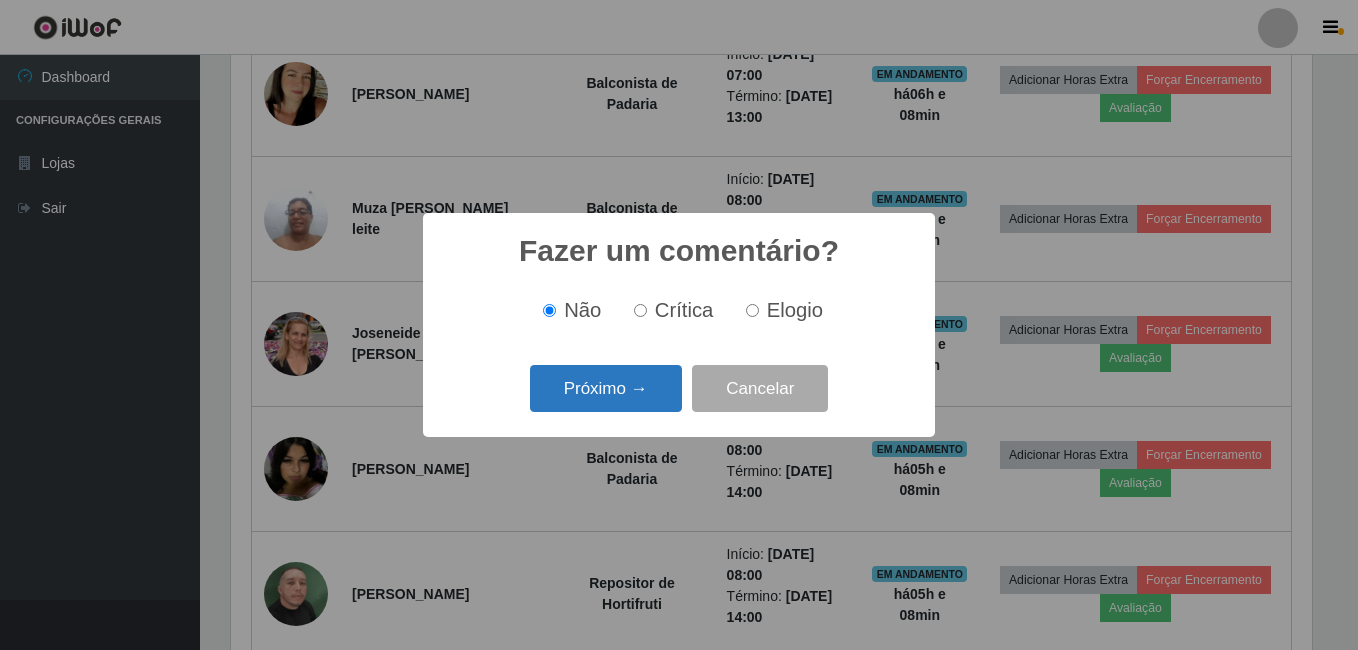 click on "Próximo →" at bounding box center [606, 388] 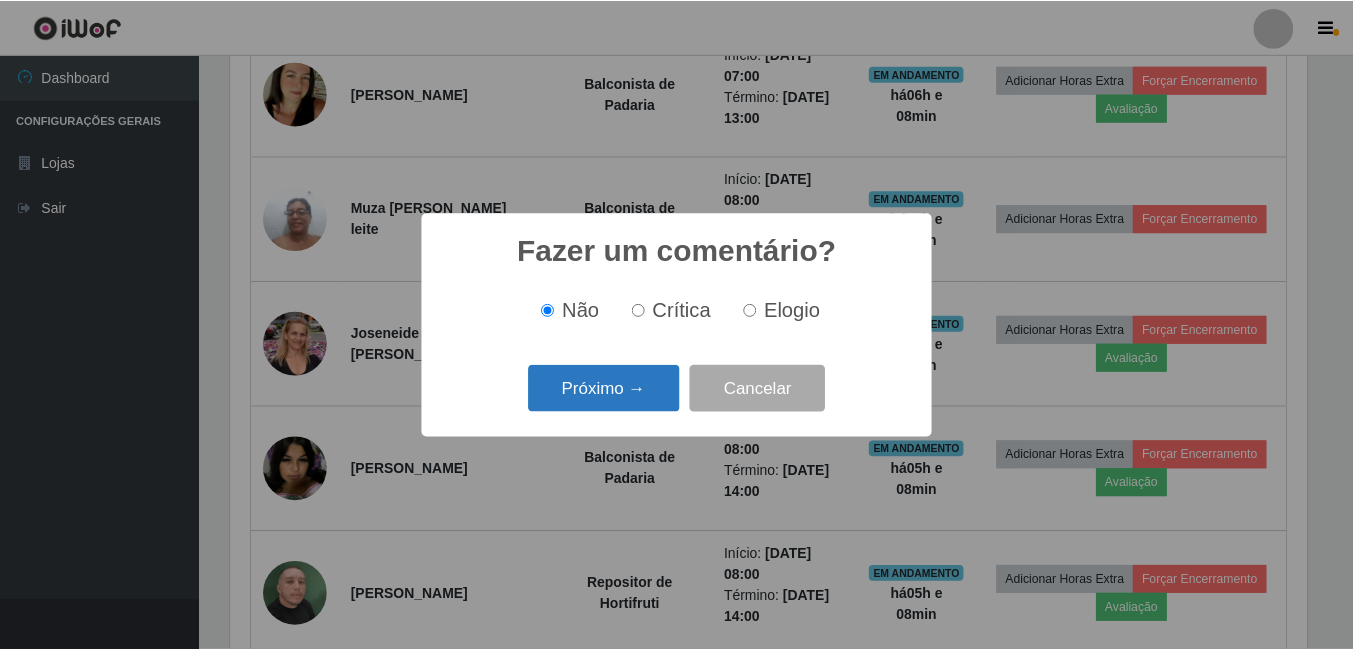 scroll, scrollTop: 999585, scrollLeft: 998919, axis: both 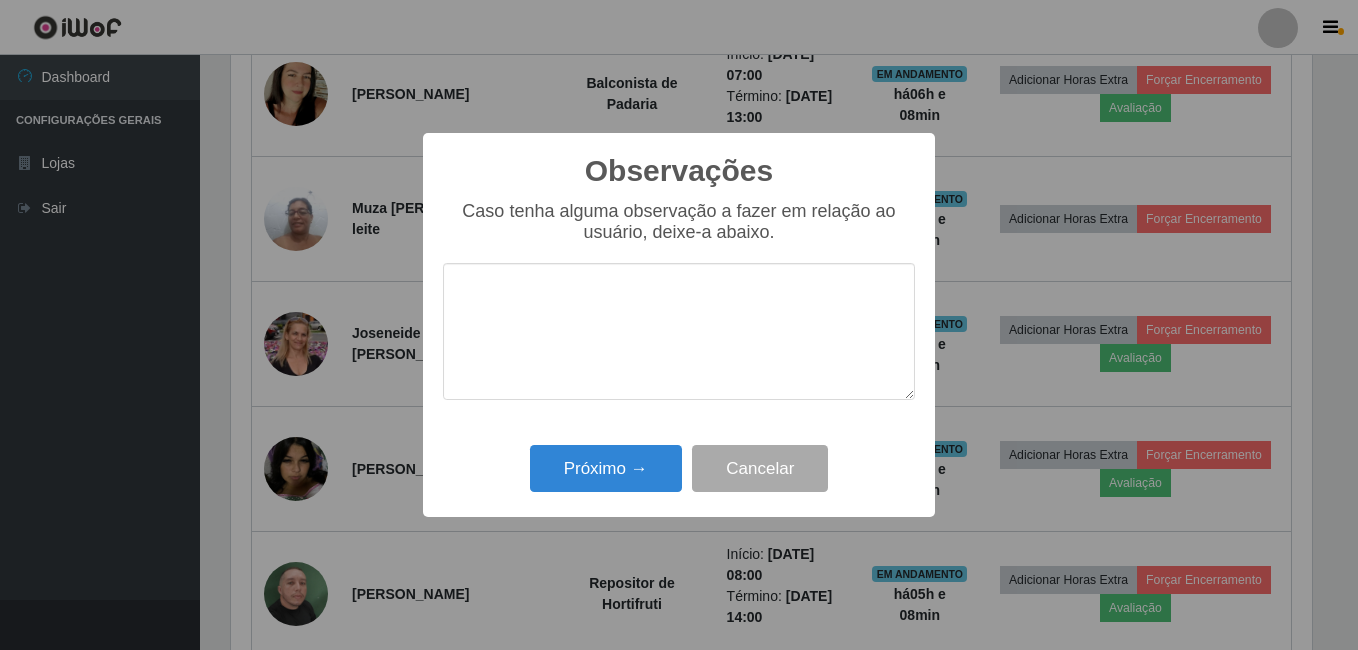 click on "Próximo → Cancelar" at bounding box center (679, 468) 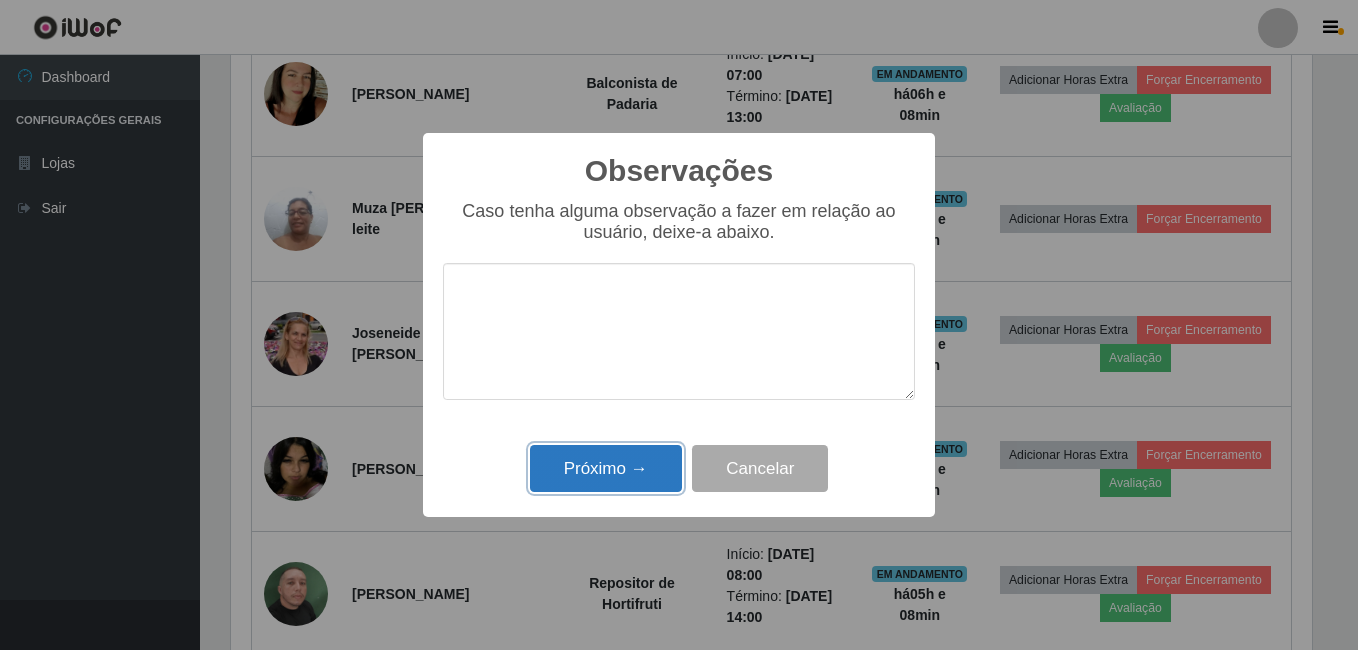 click on "Próximo →" at bounding box center (606, 468) 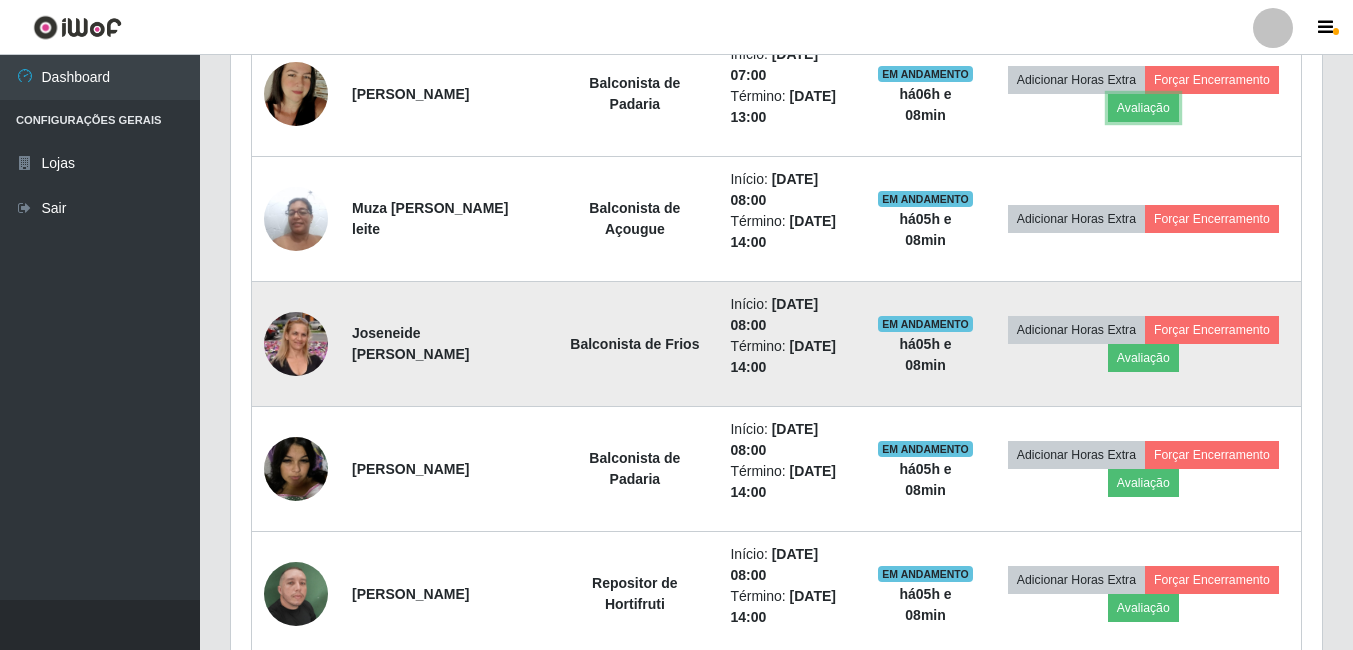 scroll, scrollTop: 999585, scrollLeft: 998909, axis: both 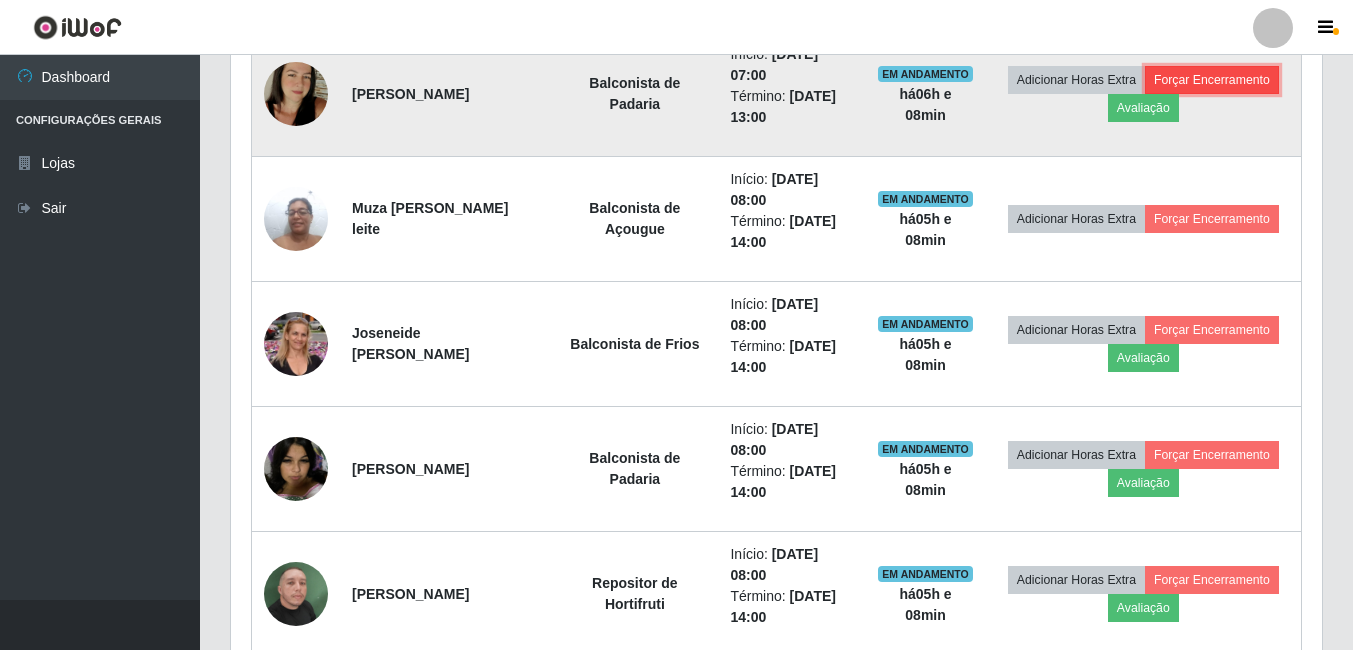 click on "Forçar Encerramento" at bounding box center (1212, 80) 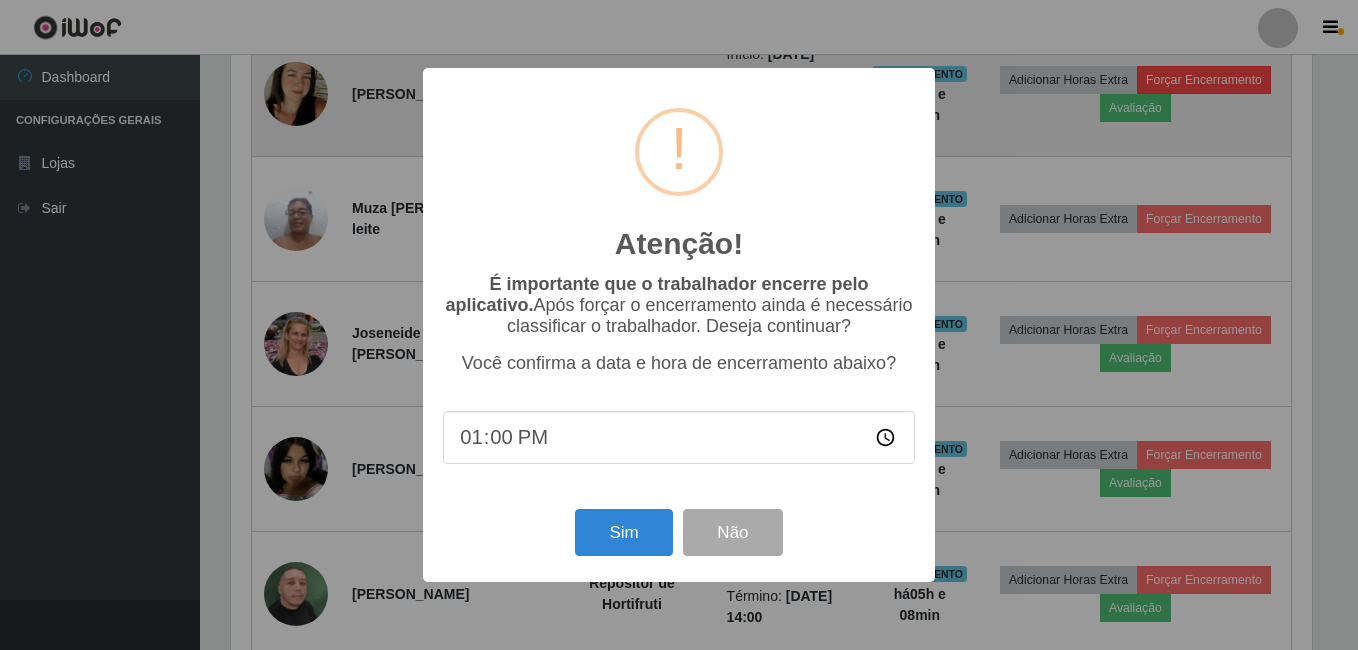 scroll, scrollTop: 999585, scrollLeft: 998919, axis: both 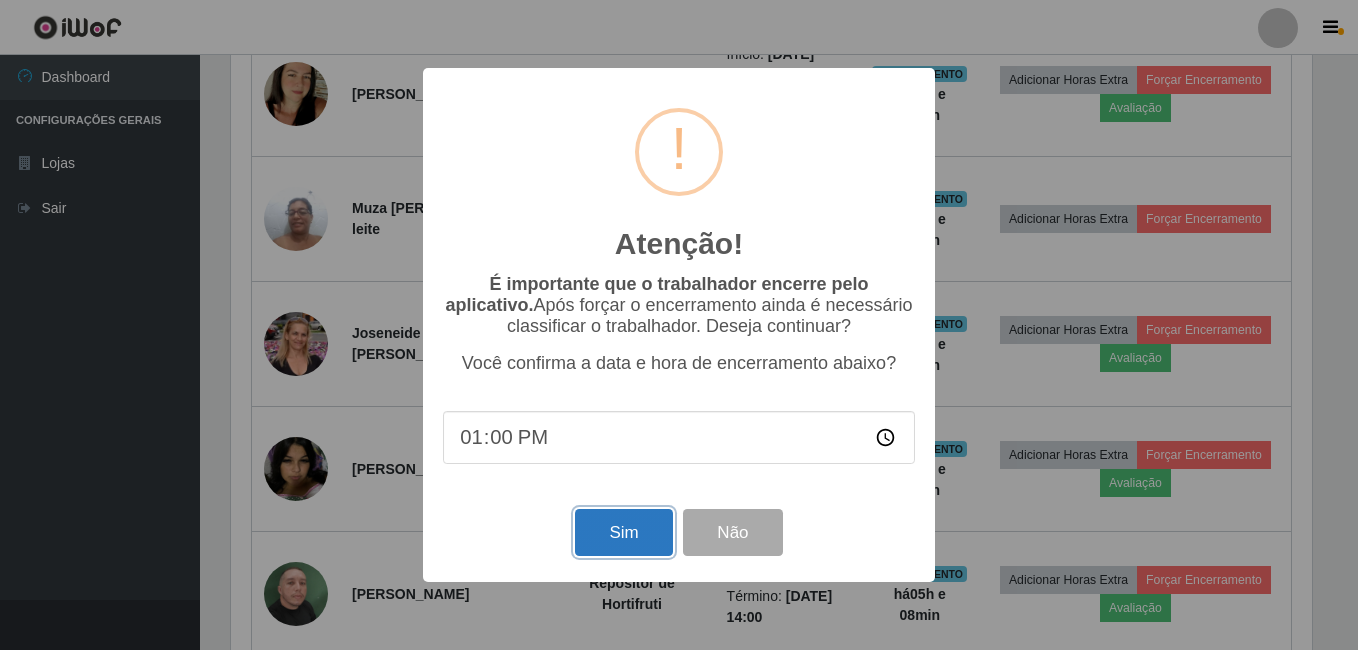 click on "Sim" at bounding box center (623, 532) 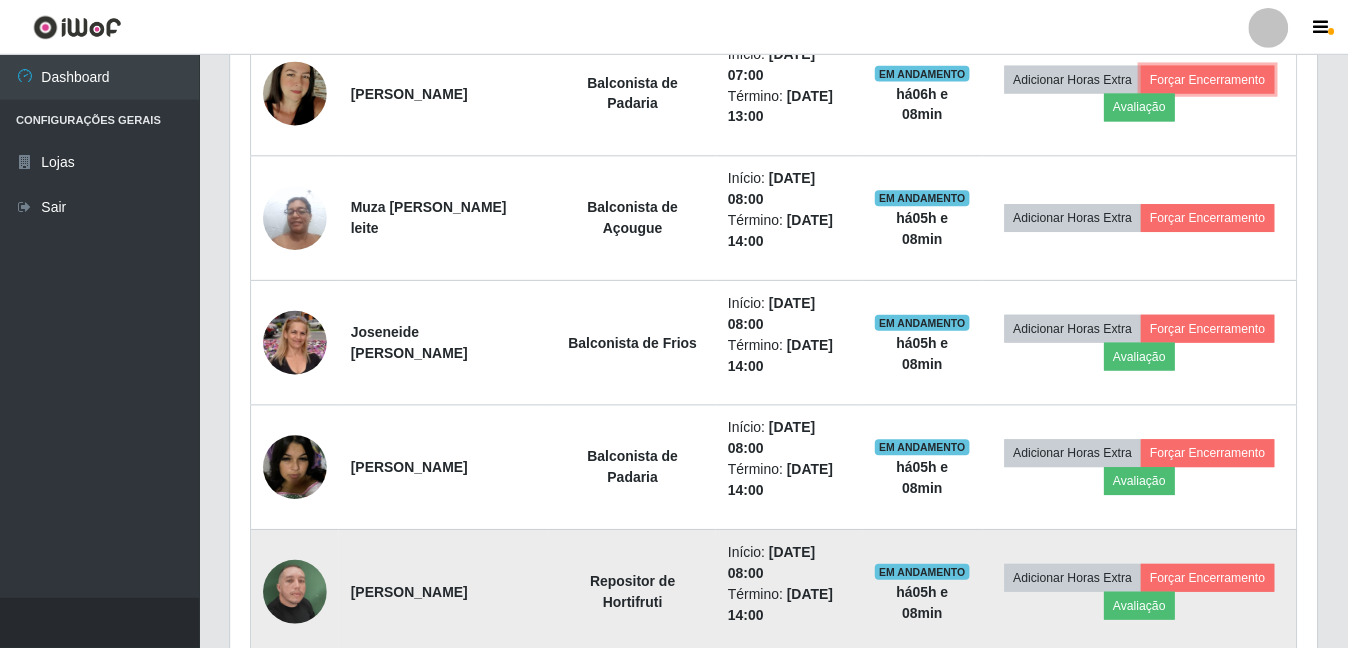 scroll, scrollTop: 999585, scrollLeft: 998909, axis: both 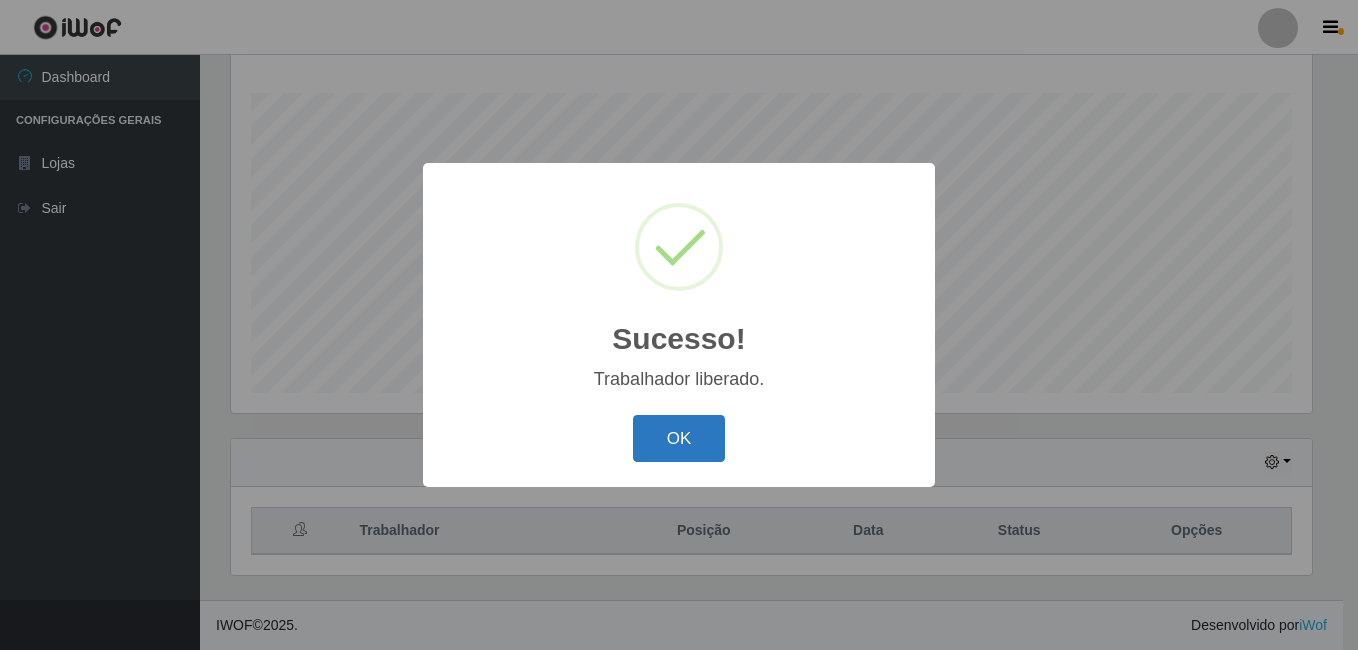 click on "OK" at bounding box center (679, 438) 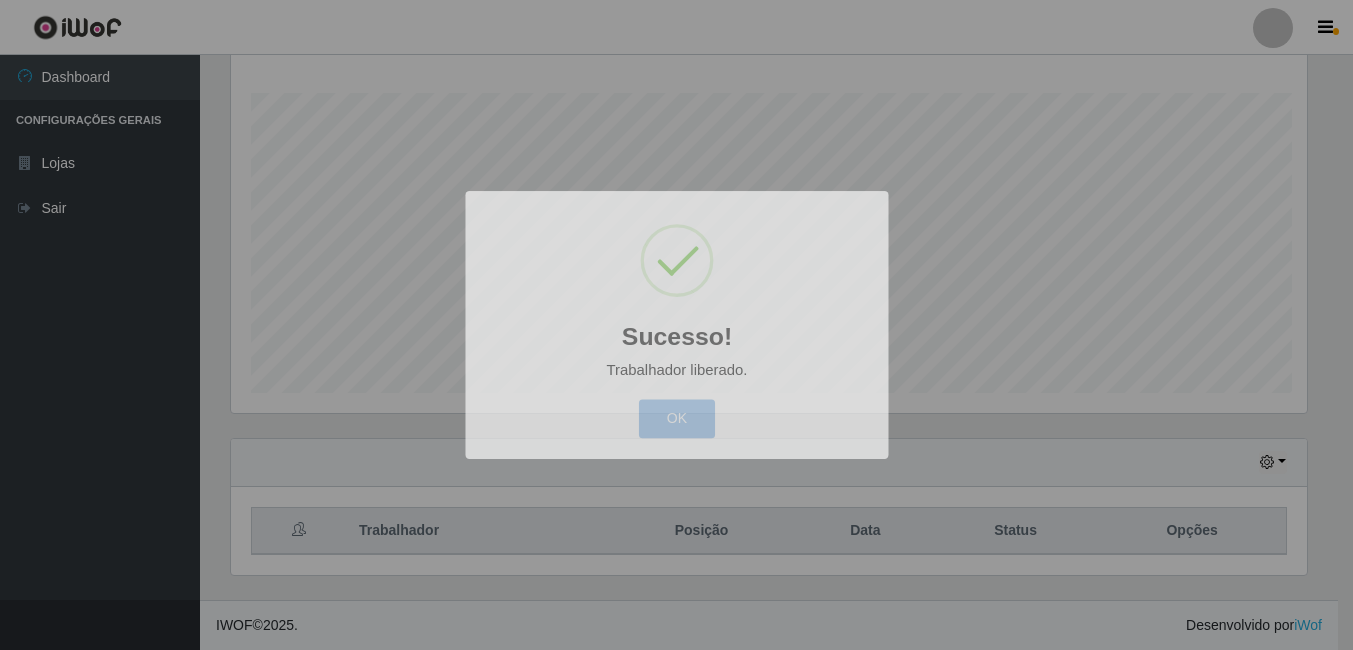 scroll, scrollTop: 999585, scrollLeft: 998909, axis: both 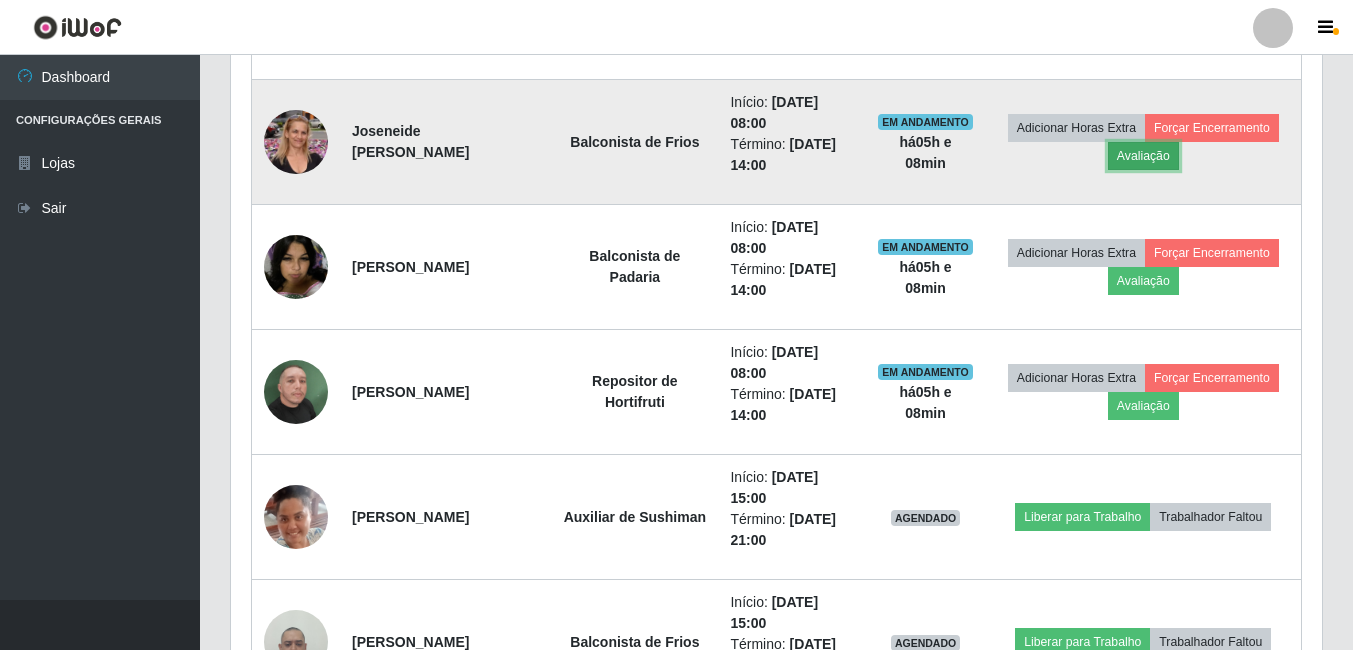 click on "Avaliação" at bounding box center (1143, 156) 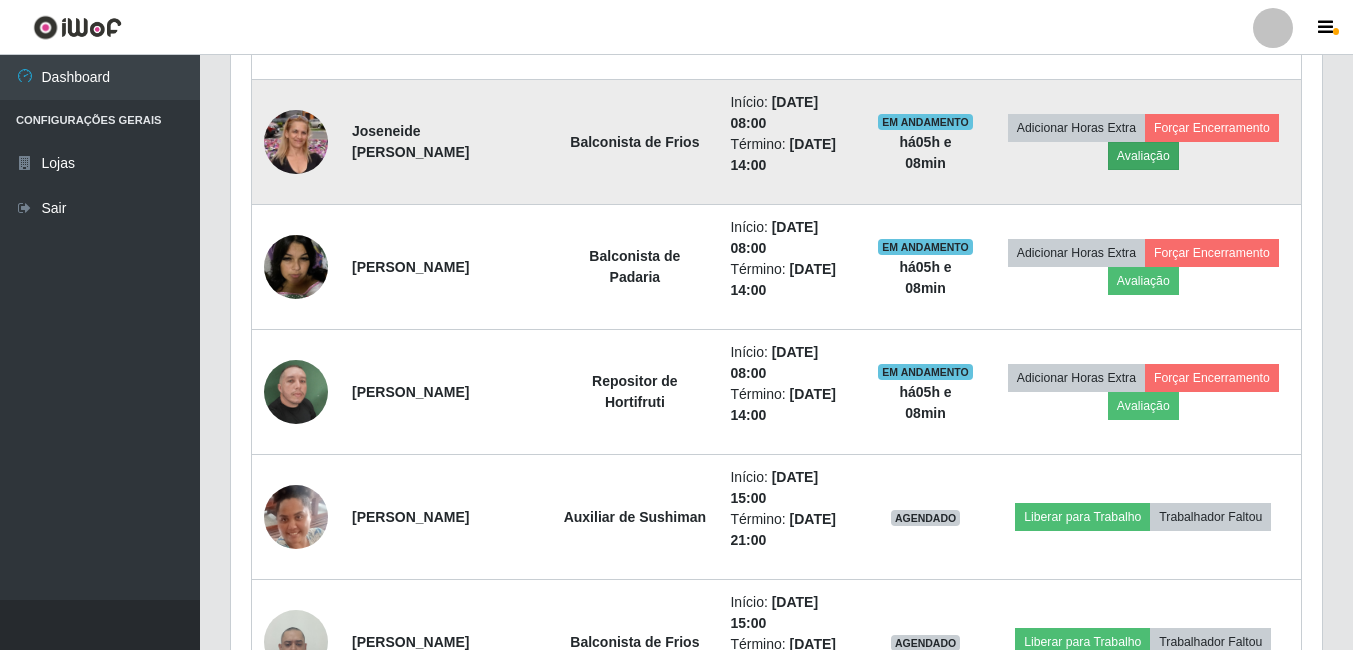 scroll, scrollTop: 999585, scrollLeft: 998919, axis: both 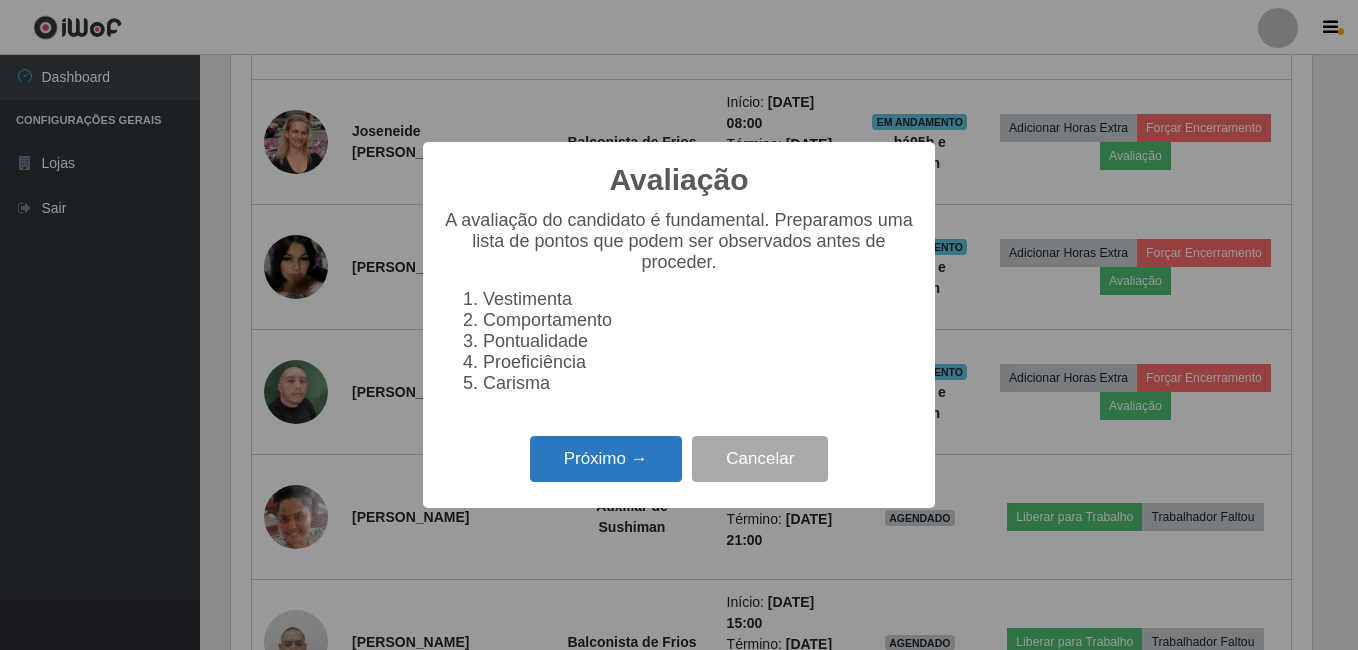 click on "Próximo →" at bounding box center [606, 459] 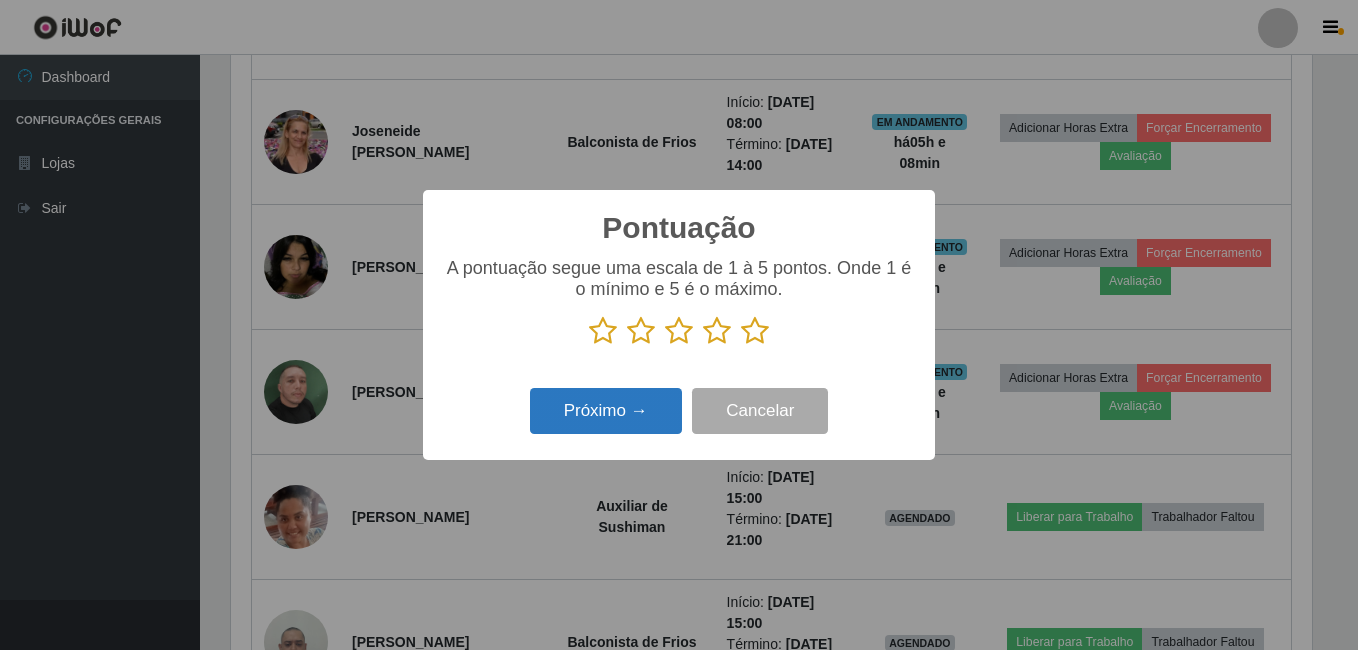scroll, scrollTop: 999585, scrollLeft: 998919, axis: both 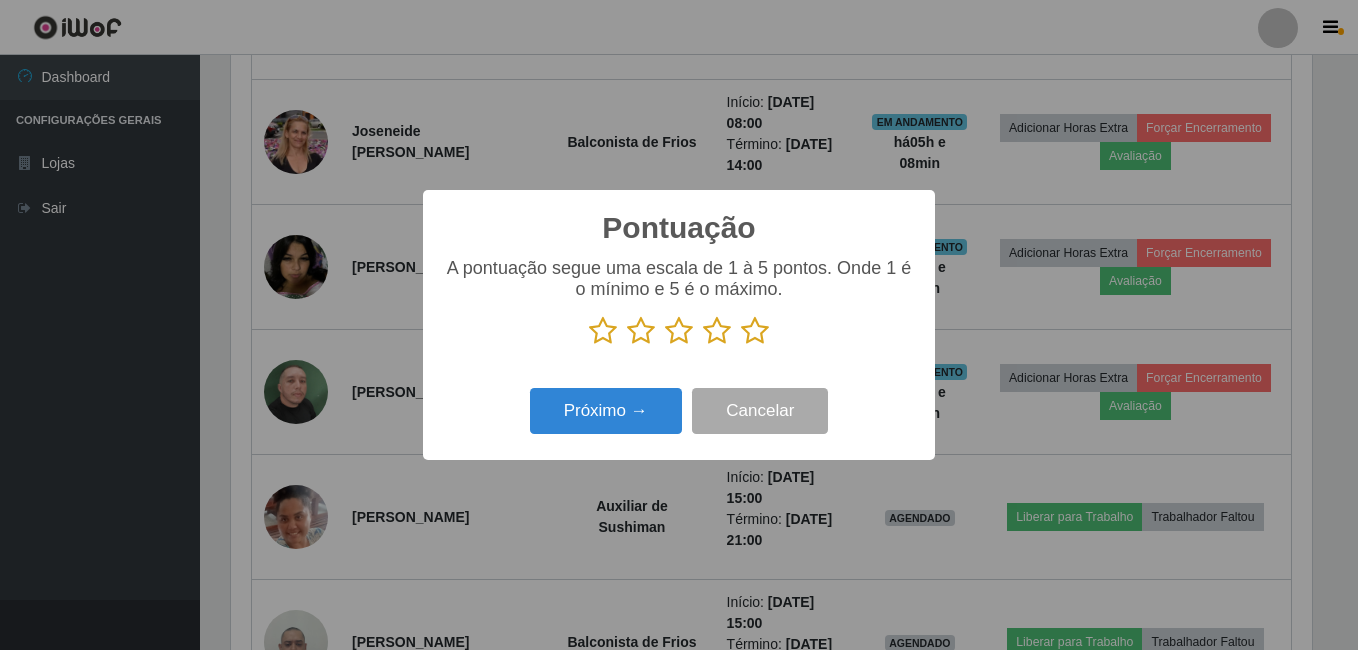 click at bounding box center (755, 331) 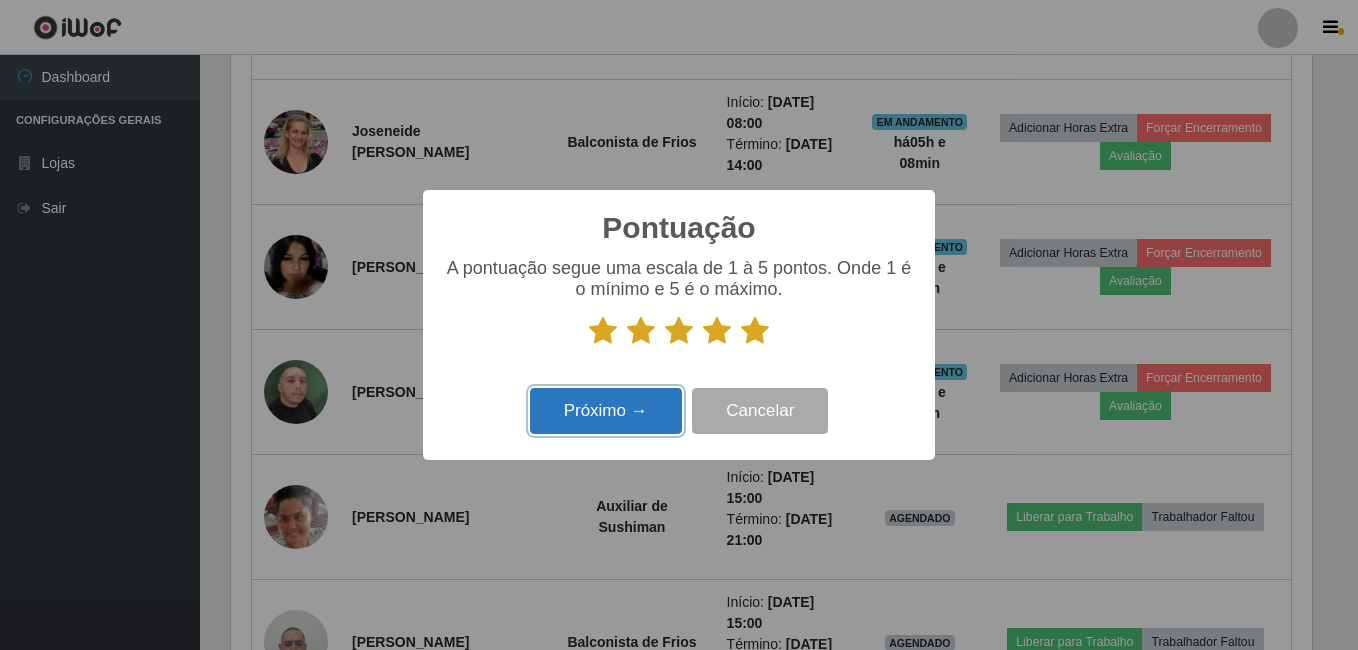 click on "Próximo →" at bounding box center (606, 411) 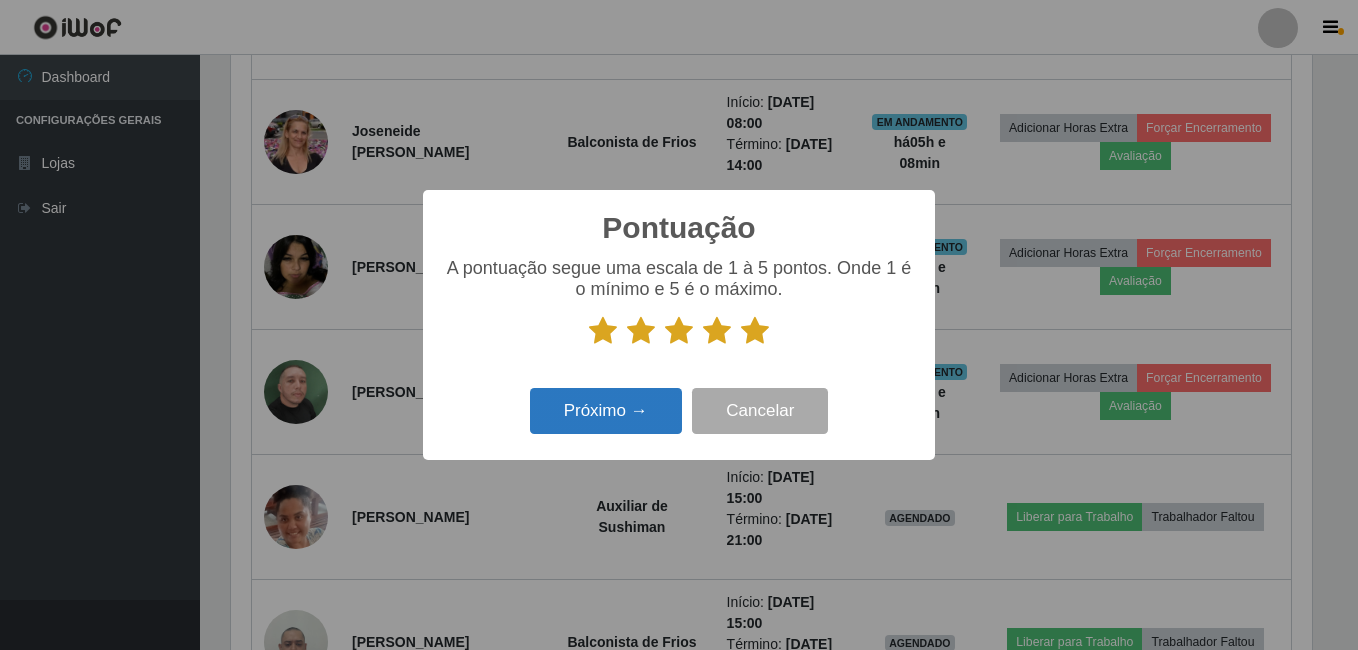 scroll, scrollTop: 999585, scrollLeft: 998919, axis: both 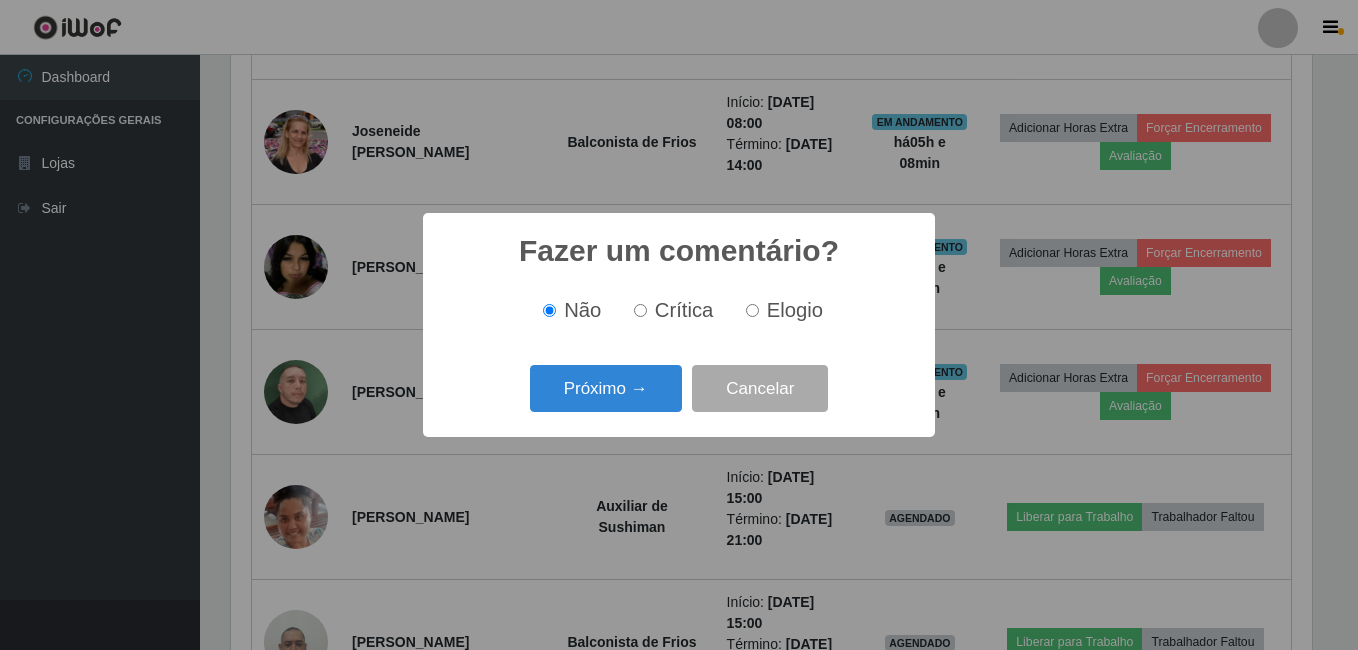 click on "Próximo → Cancelar" at bounding box center (679, 388) 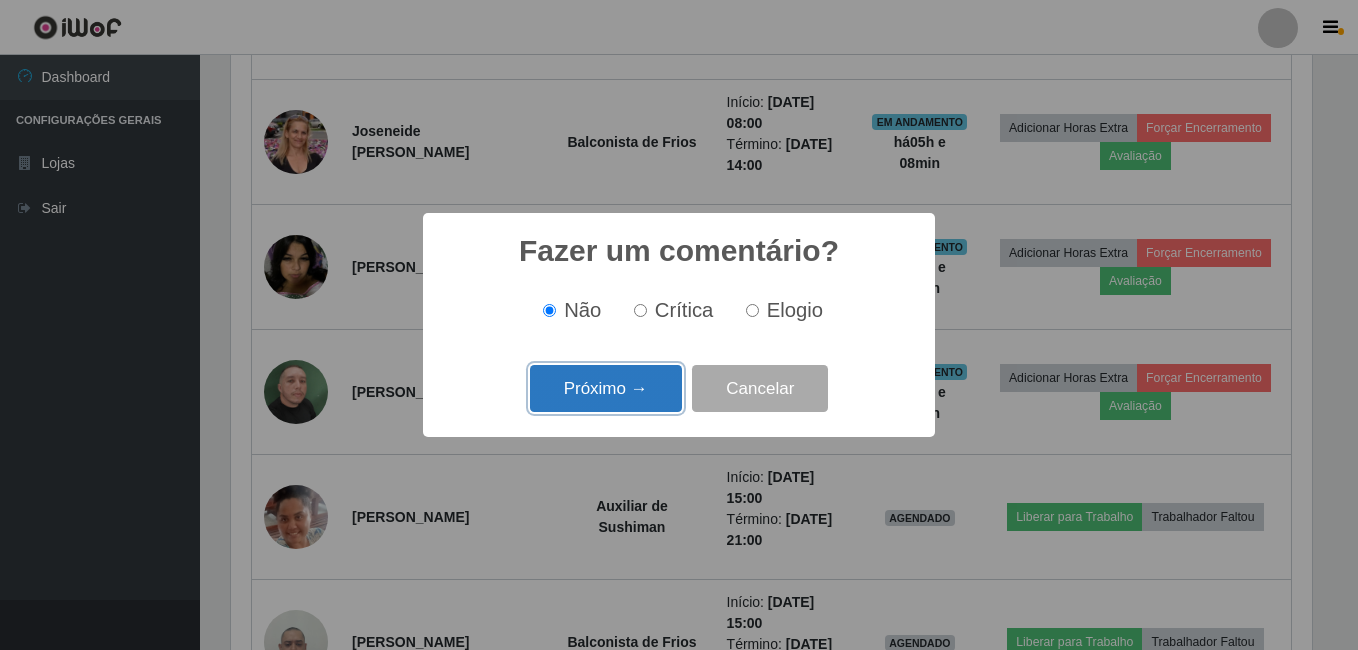 click on "Próximo →" at bounding box center (606, 388) 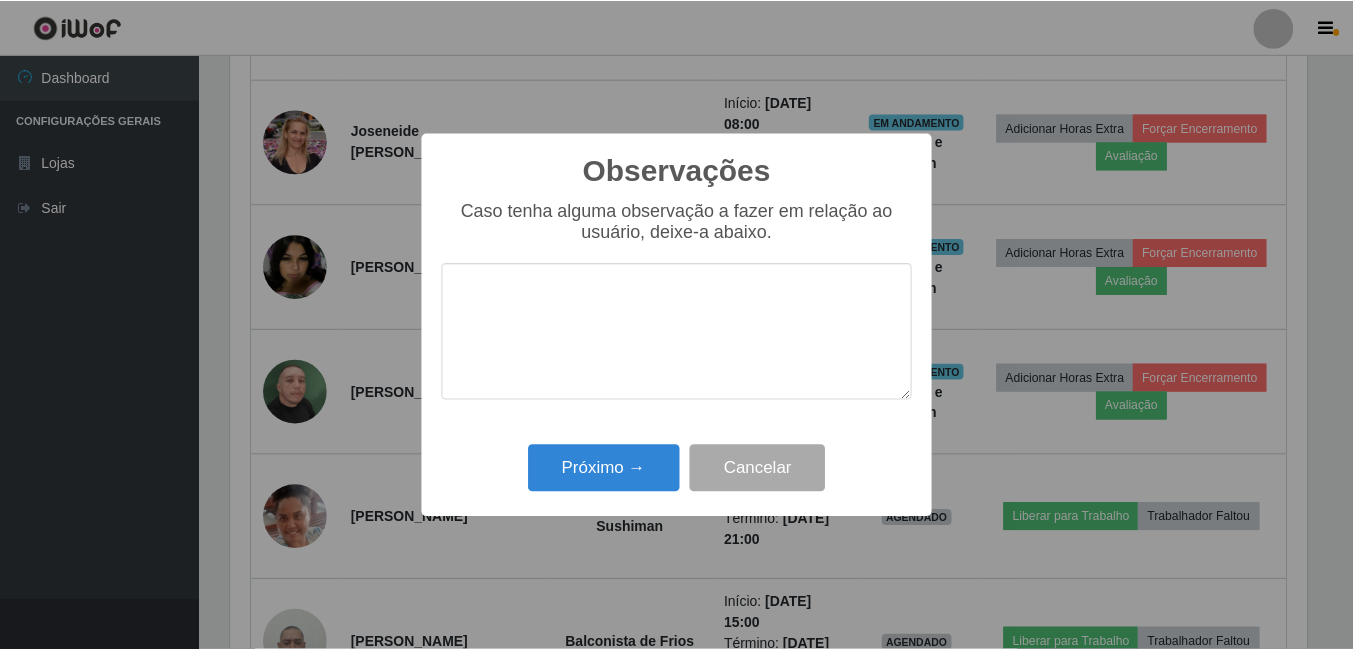 scroll, scrollTop: 999585, scrollLeft: 998919, axis: both 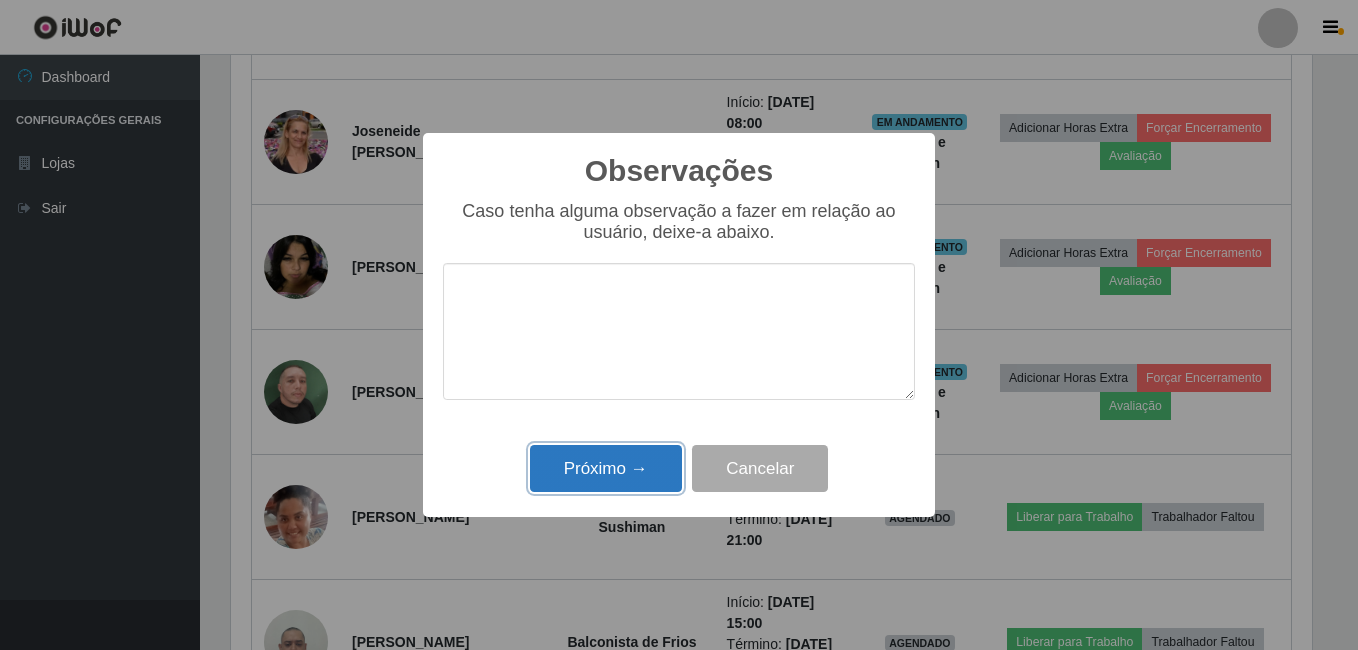 click on "Próximo →" at bounding box center (606, 468) 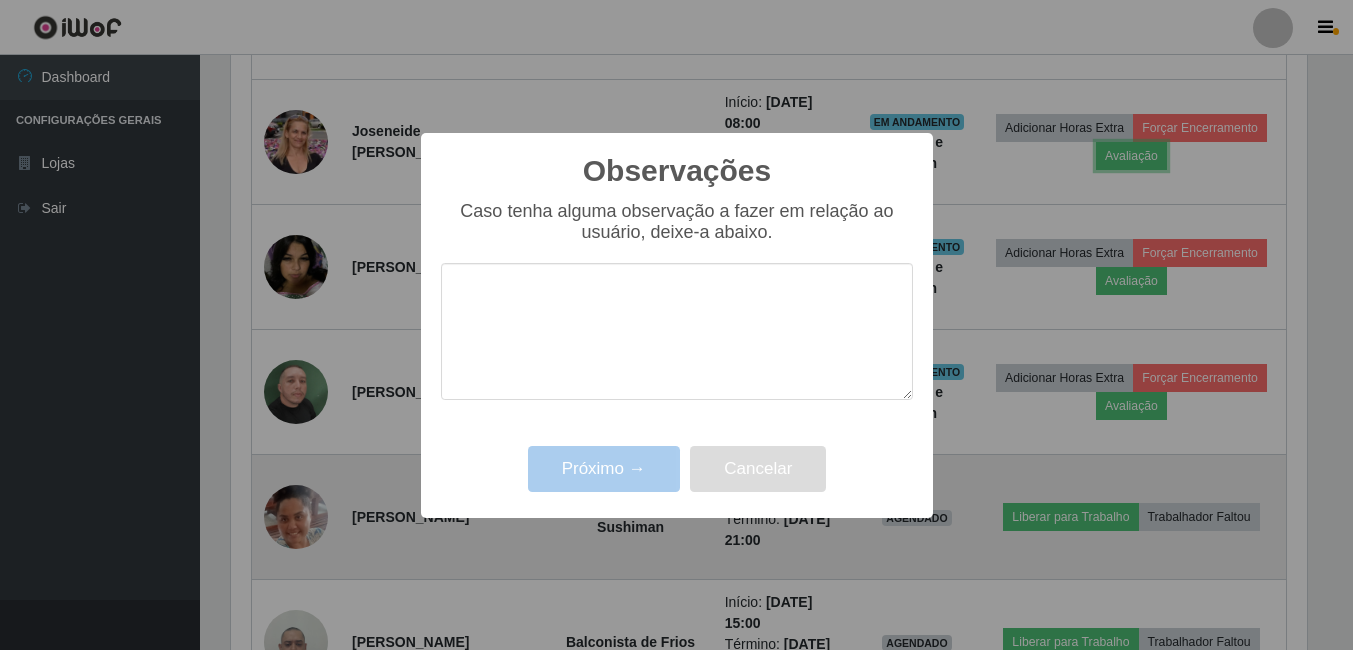 scroll, scrollTop: 999585, scrollLeft: 998909, axis: both 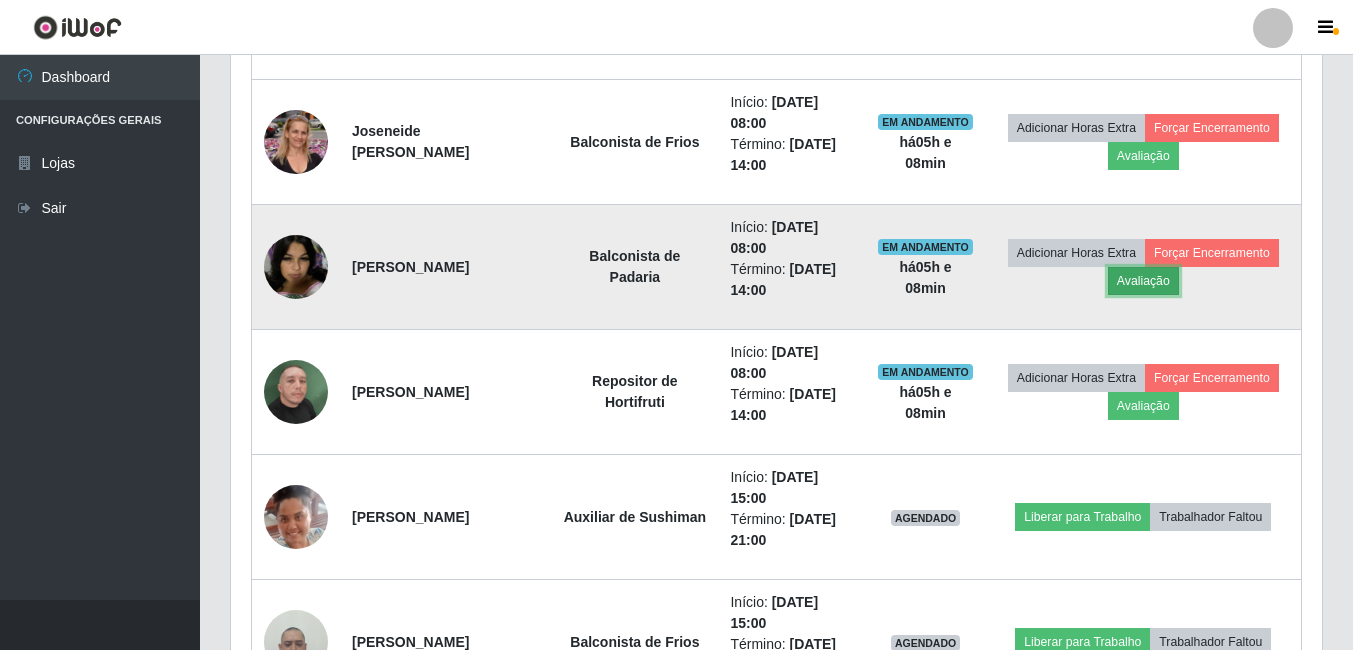 click on "Avaliação" at bounding box center (1143, 281) 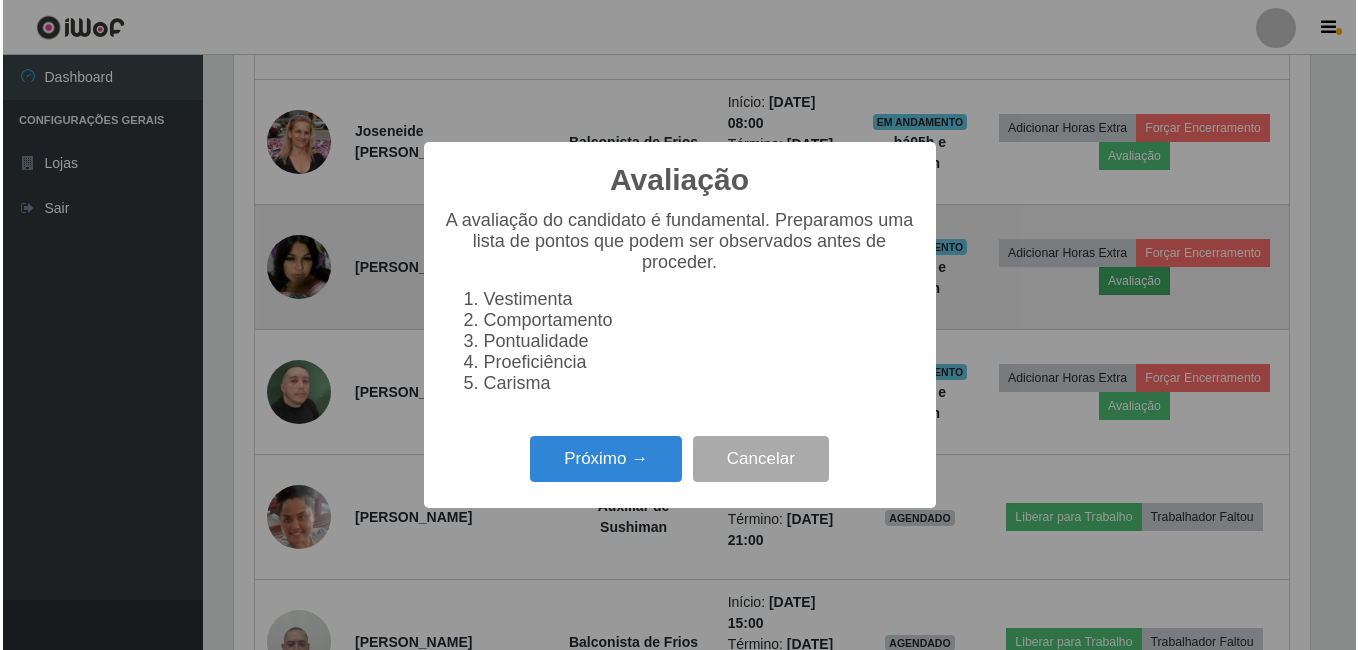 scroll, scrollTop: 999585, scrollLeft: 998919, axis: both 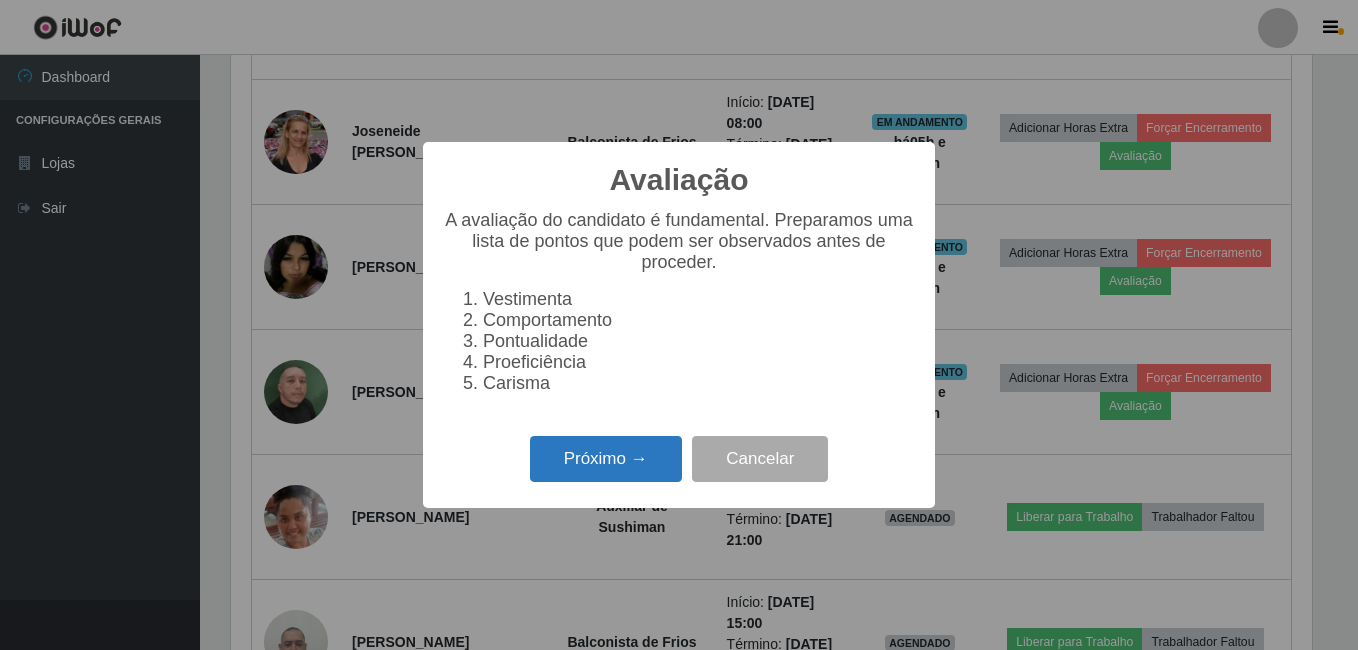 click on "Próximo →" at bounding box center [606, 459] 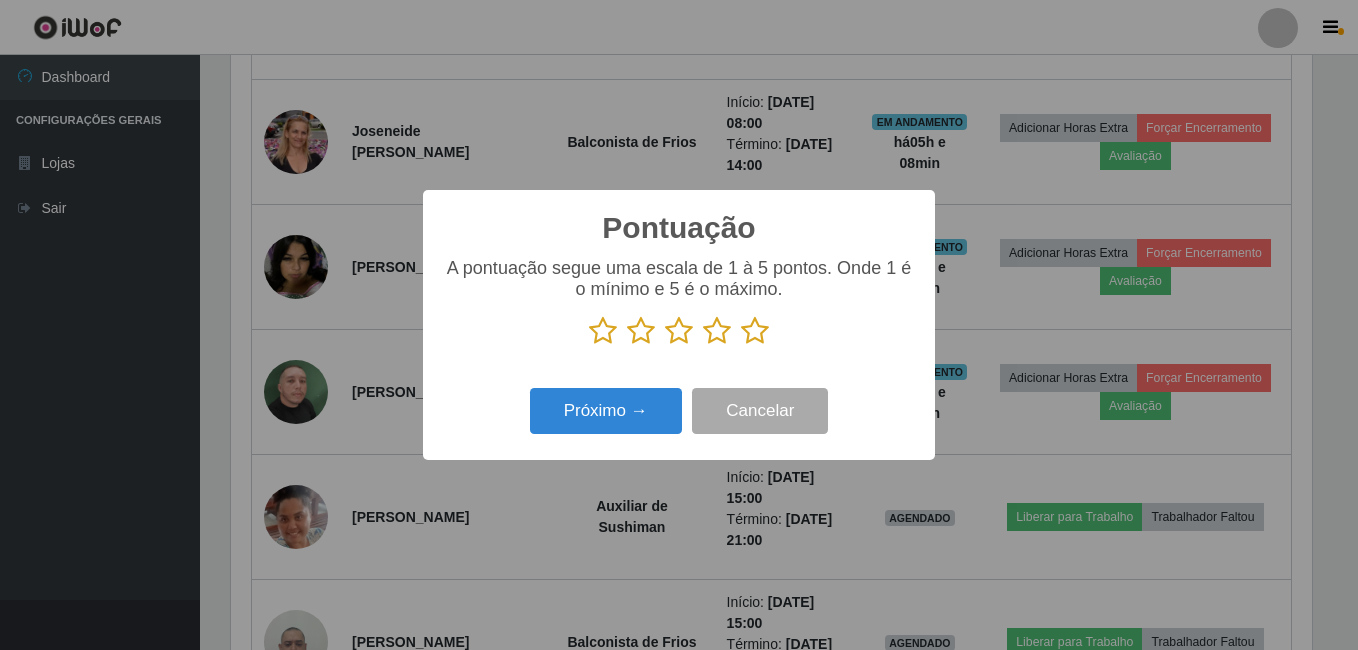 scroll, scrollTop: 999585, scrollLeft: 998919, axis: both 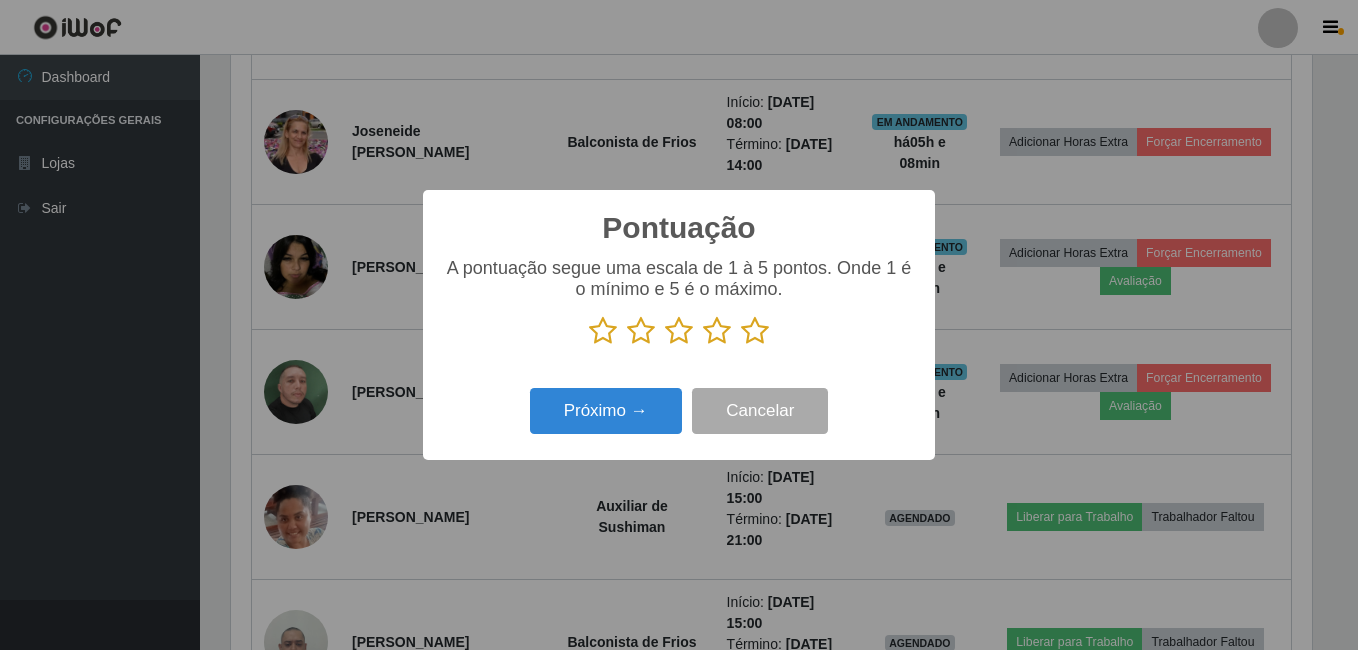 drag, startPoint x: 758, startPoint y: 338, endPoint x: 726, endPoint y: 370, distance: 45.254833 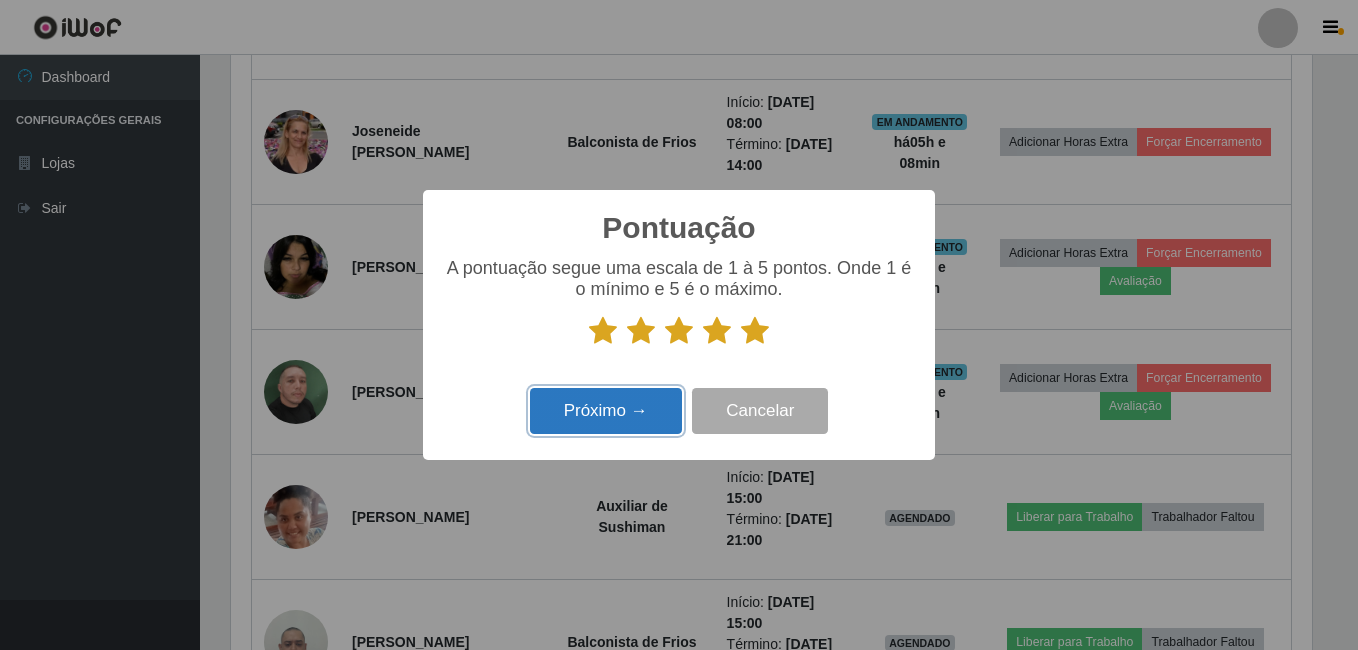 click on "Próximo →" at bounding box center (606, 411) 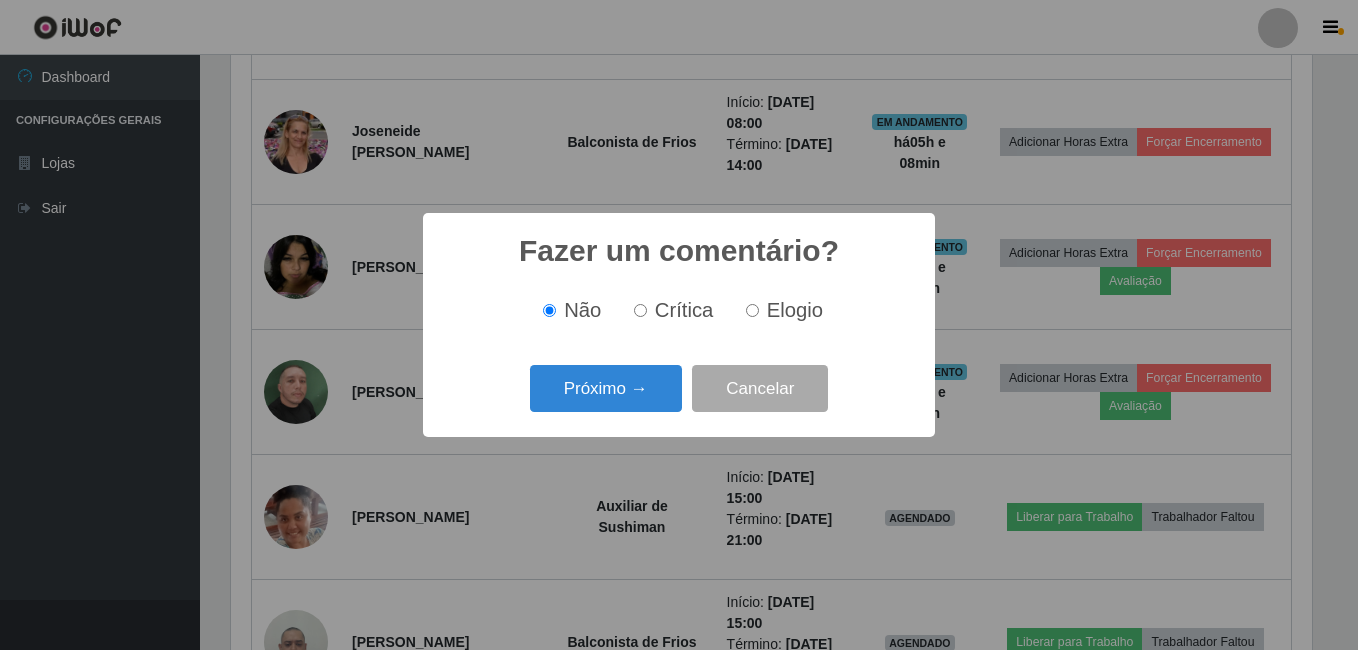 scroll, scrollTop: 999585, scrollLeft: 998919, axis: both 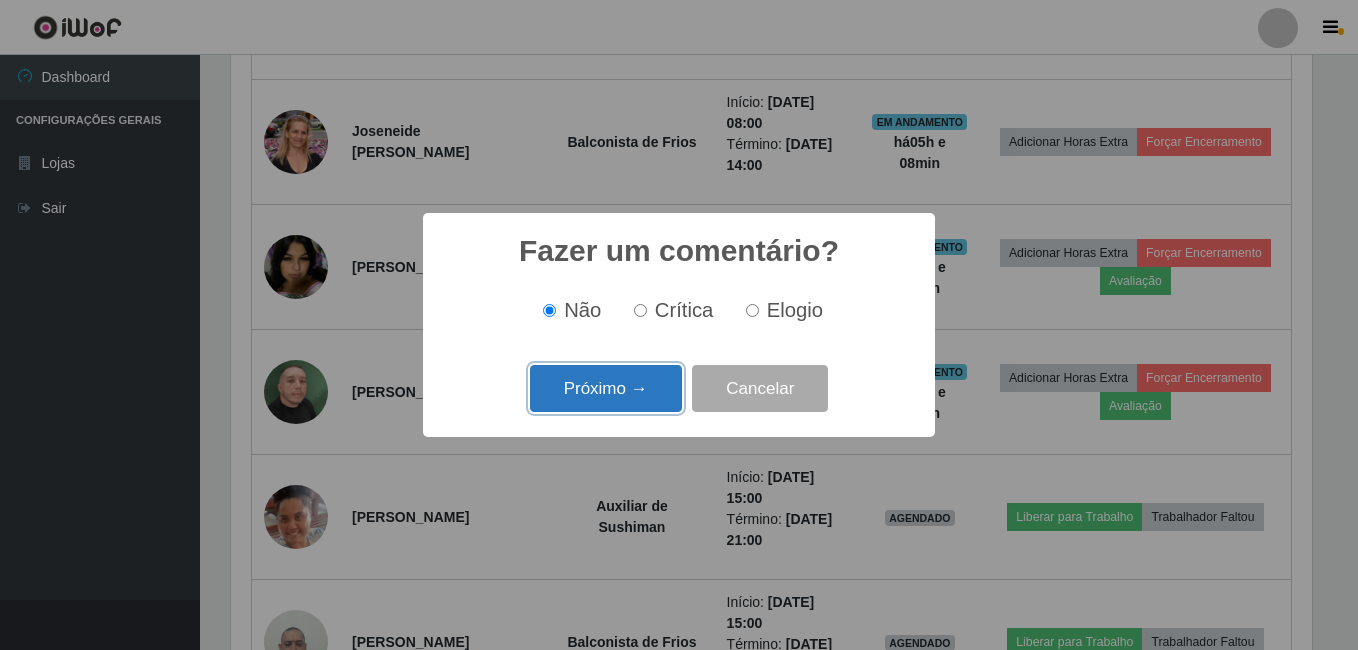 click on "Próximo →" at bounding box center (606, 388) 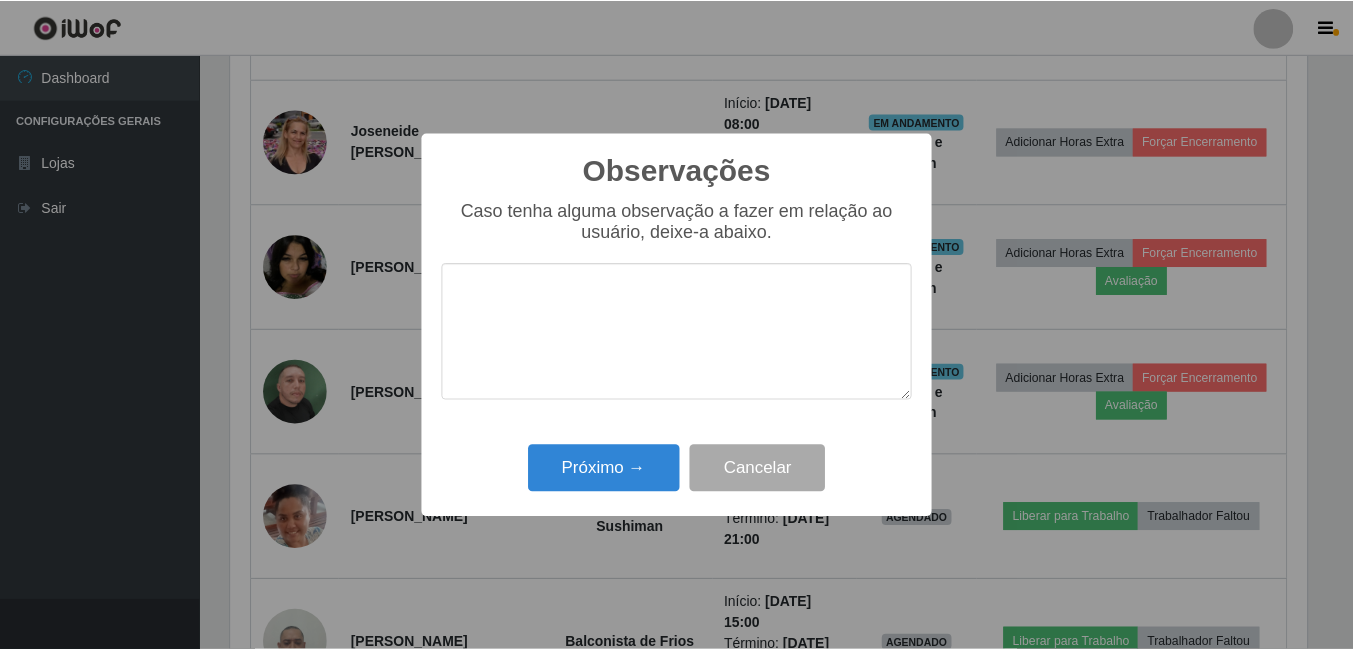 scroll, scrollTop: 999585, scrollLeft: 998919, axis: both 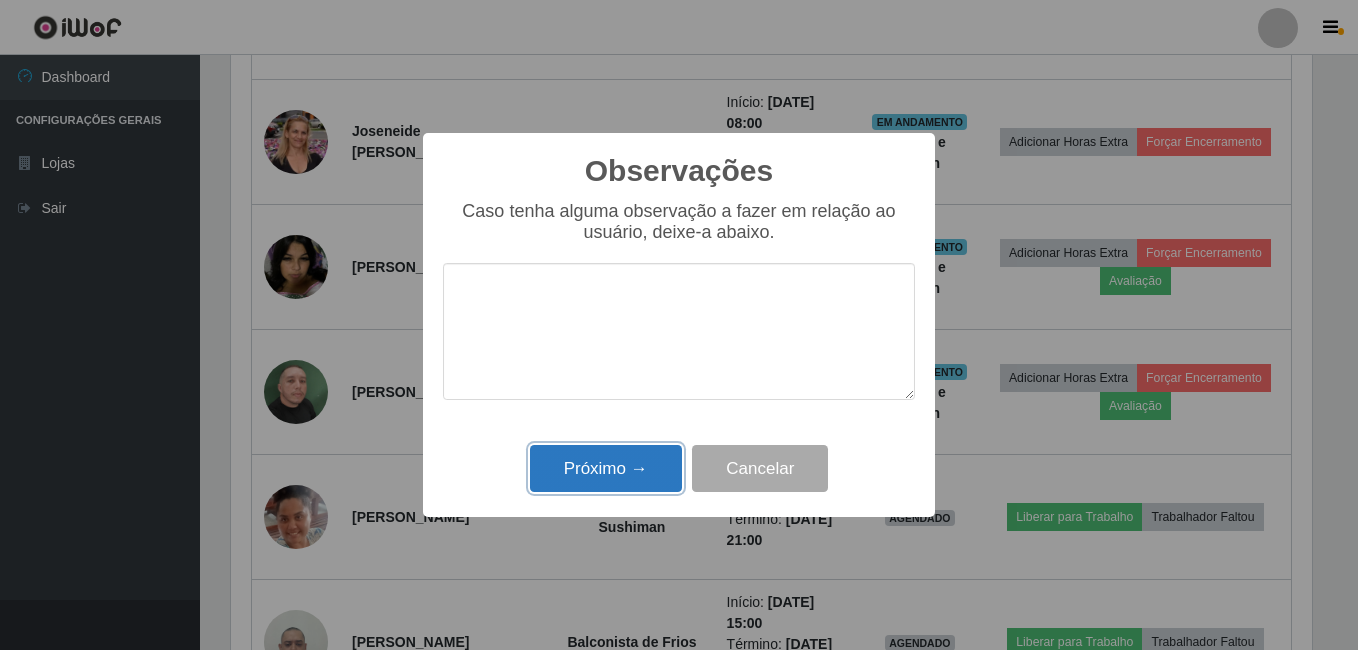 click on "Próximo →" at bounding box center (606, 468) 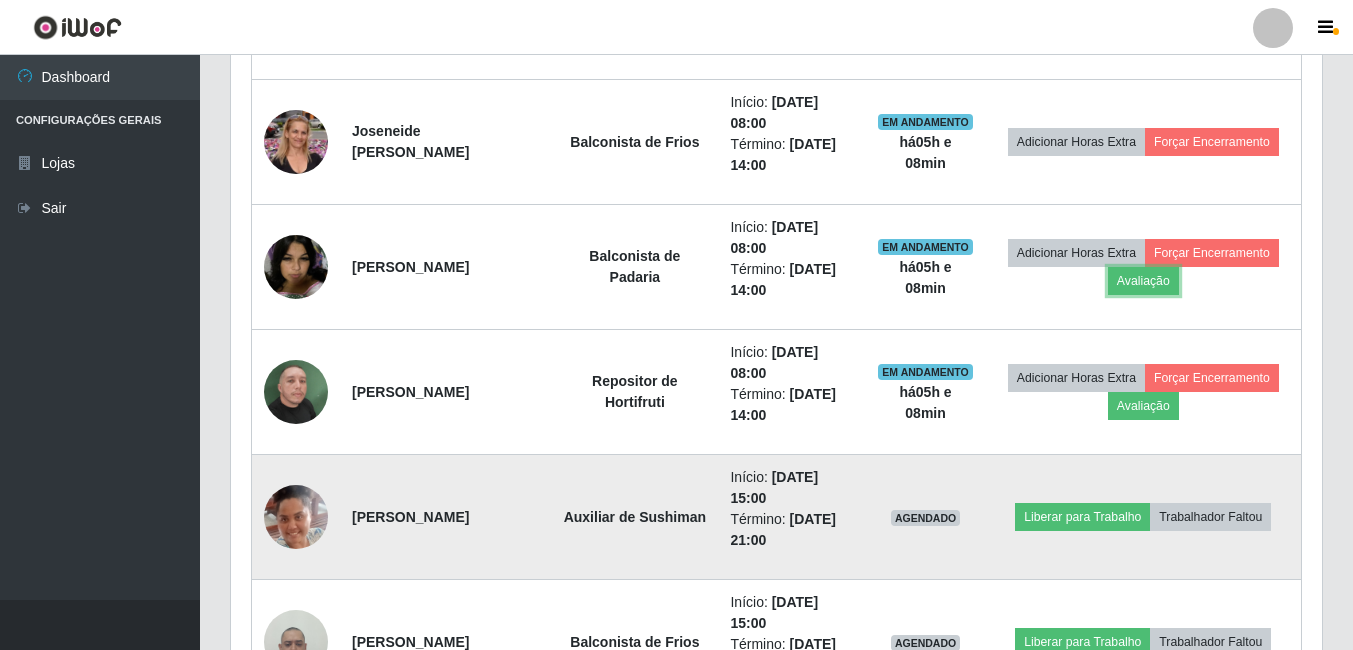 scroll, scrollTop: 999585, scrollLeft: 998909, axis: both 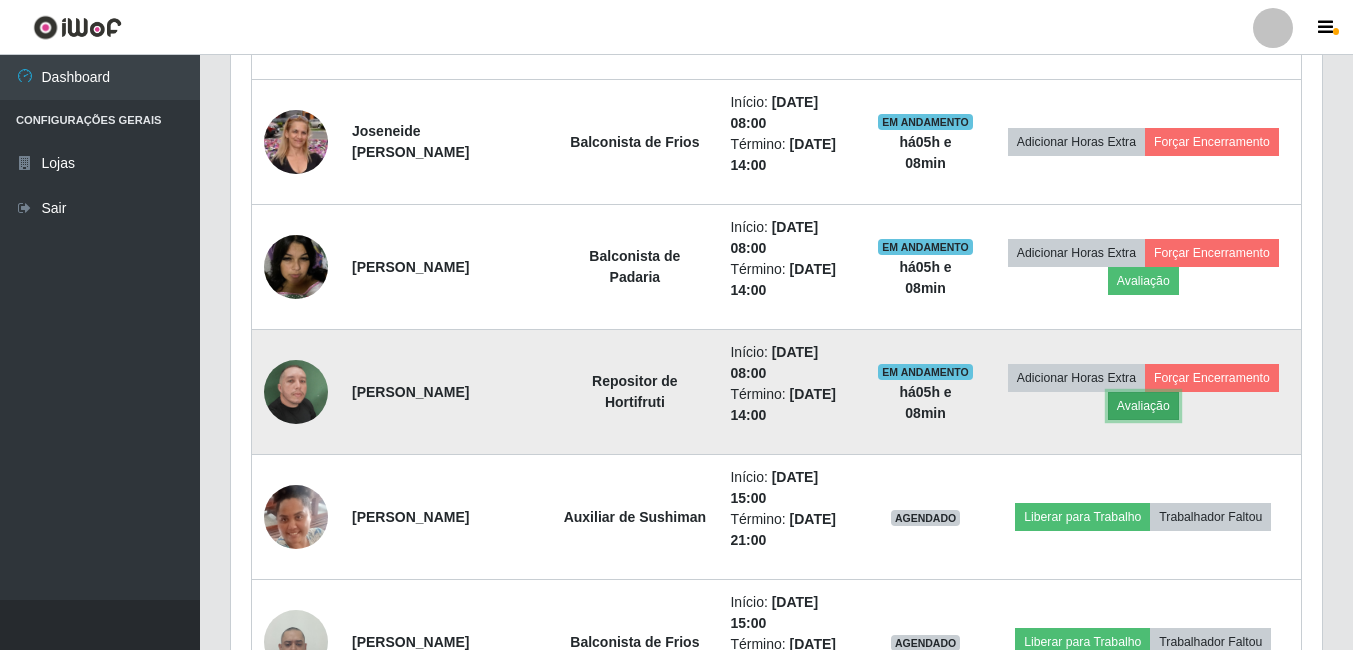 click on "Avaliação" at bounding box center [1143, 406] 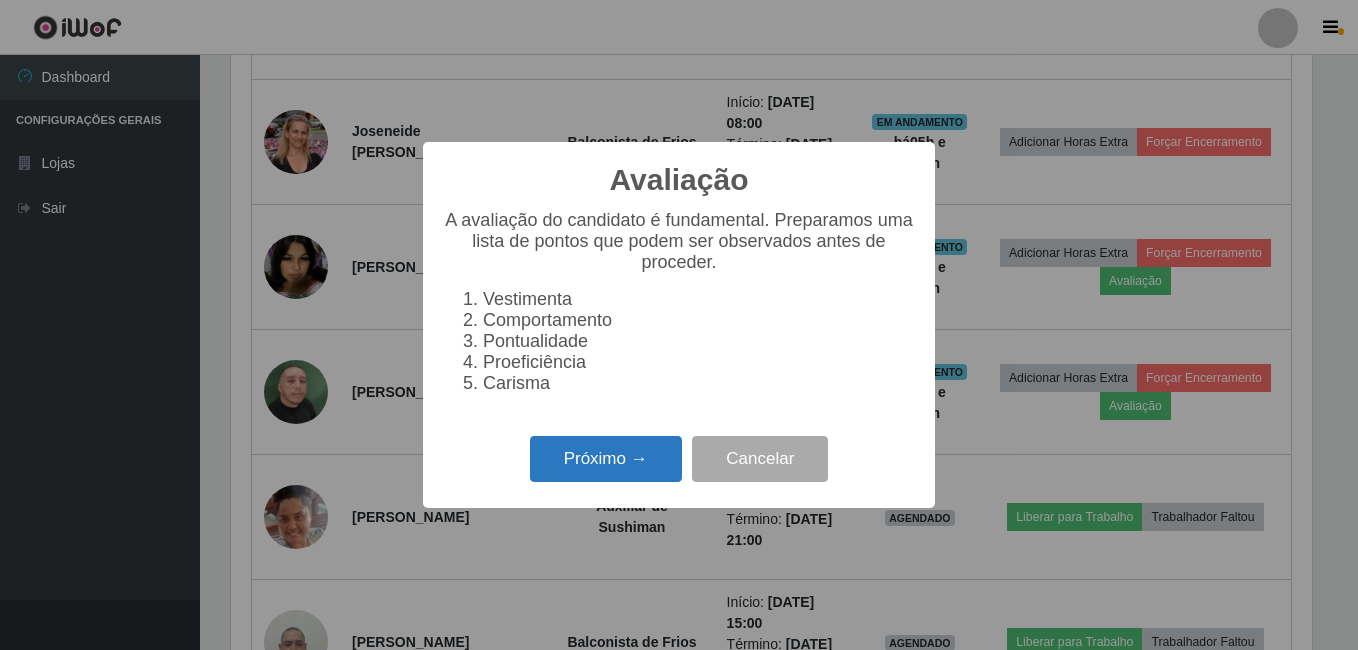 click on "Próximo →" at bounding box center (606, 459) 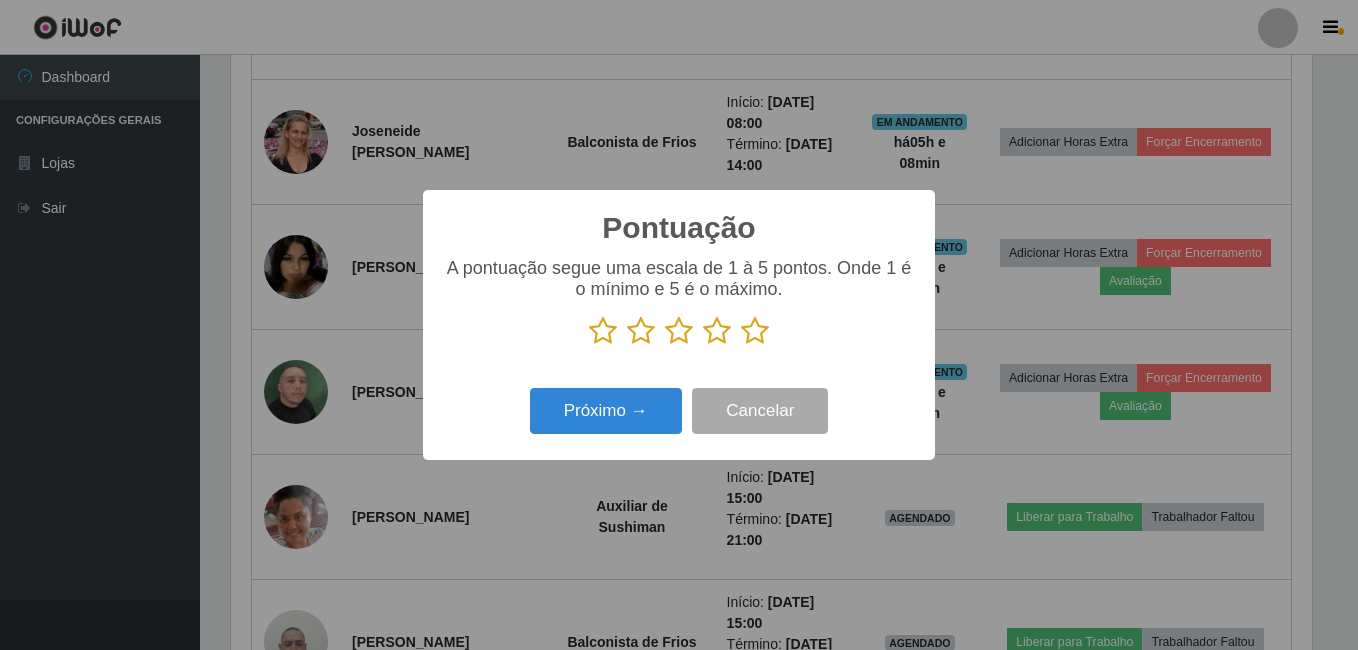 drag, startPoint x: 754, startPoint y: 327, endPoint x: 723, endPoint y: 331, distance: 31.257 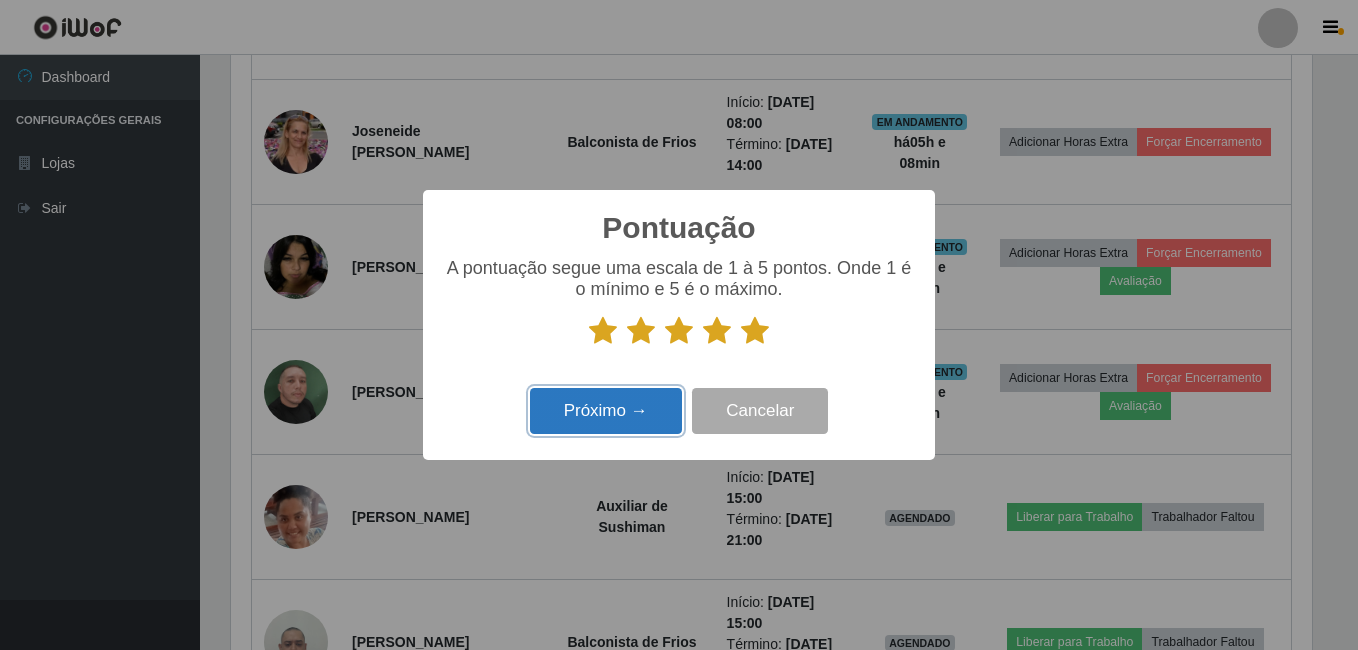 drag, startPoint x: 654, startPoint y: 438, endPoint x: 643, endPoint y: 436, distance: 11.18034 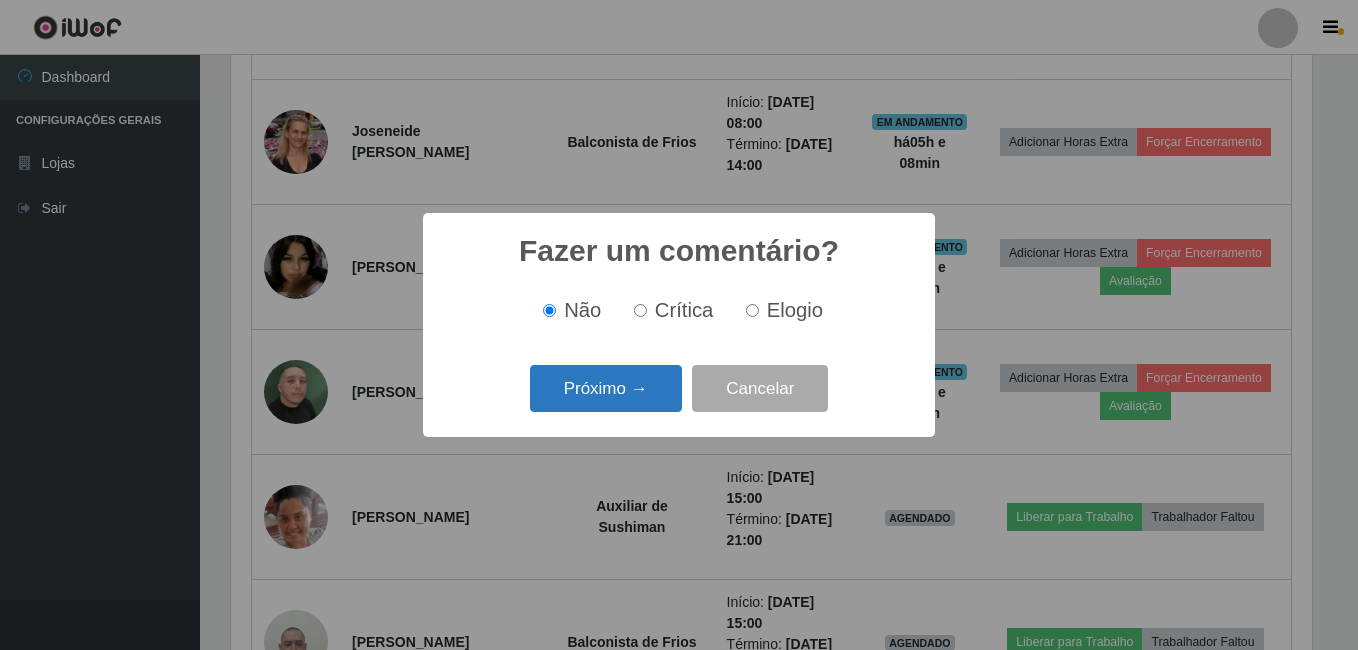 click on "Próximo →" at bounding box center [606, 388] 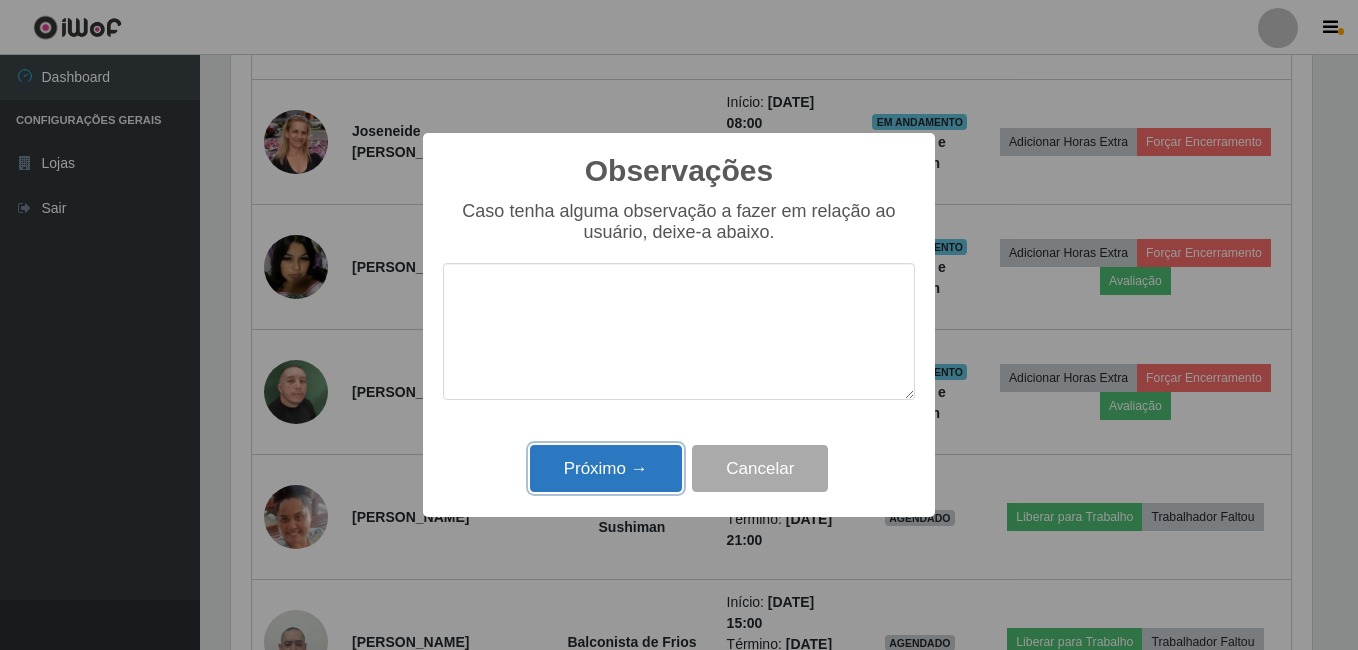 drag, startPoint x: 585, startPoint y: 468, endPoint x: 571, endPoint y: 473, distance: 14.866069 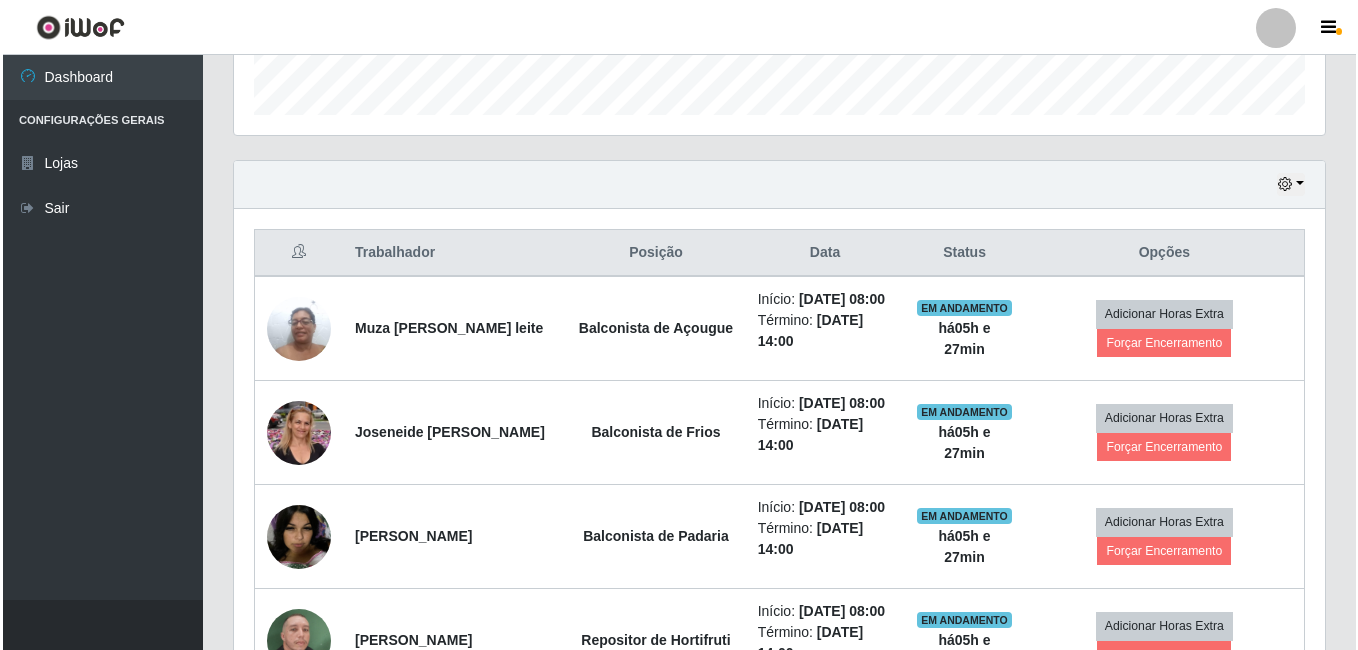 scroll, scrollTop: 1168, scrollLeft: 0, axis: vertical 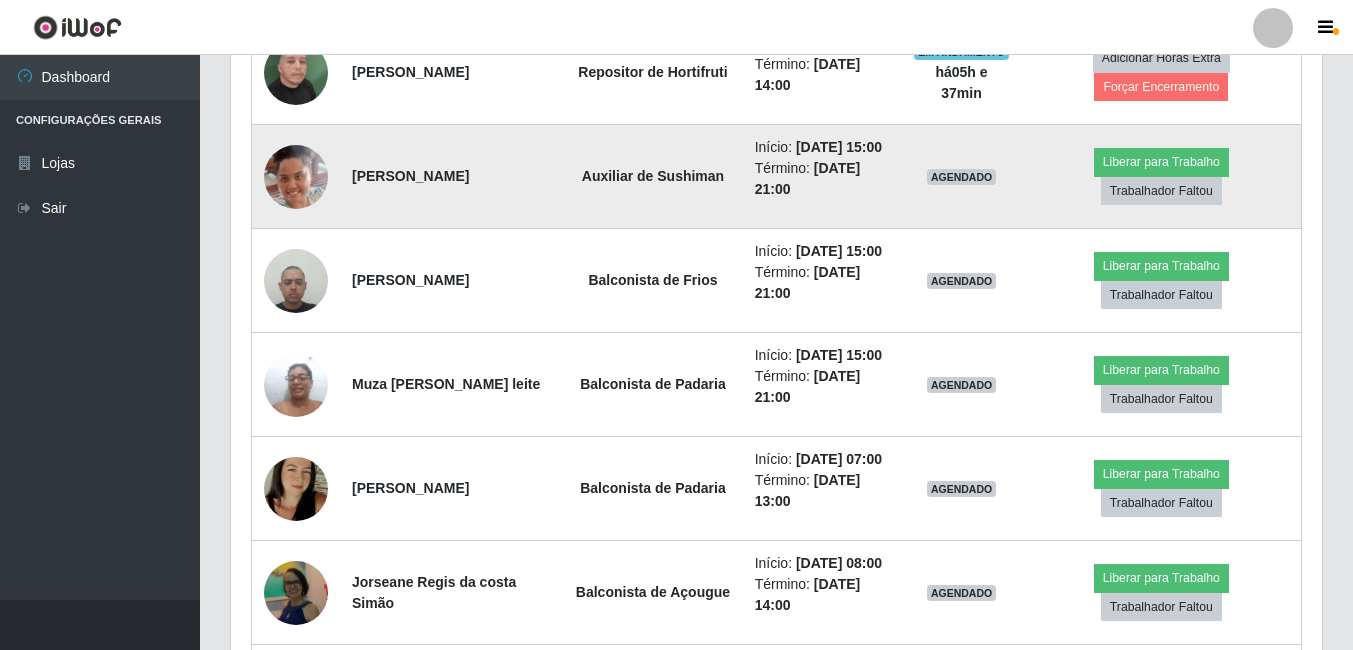 click at bounding box center (296, 176) 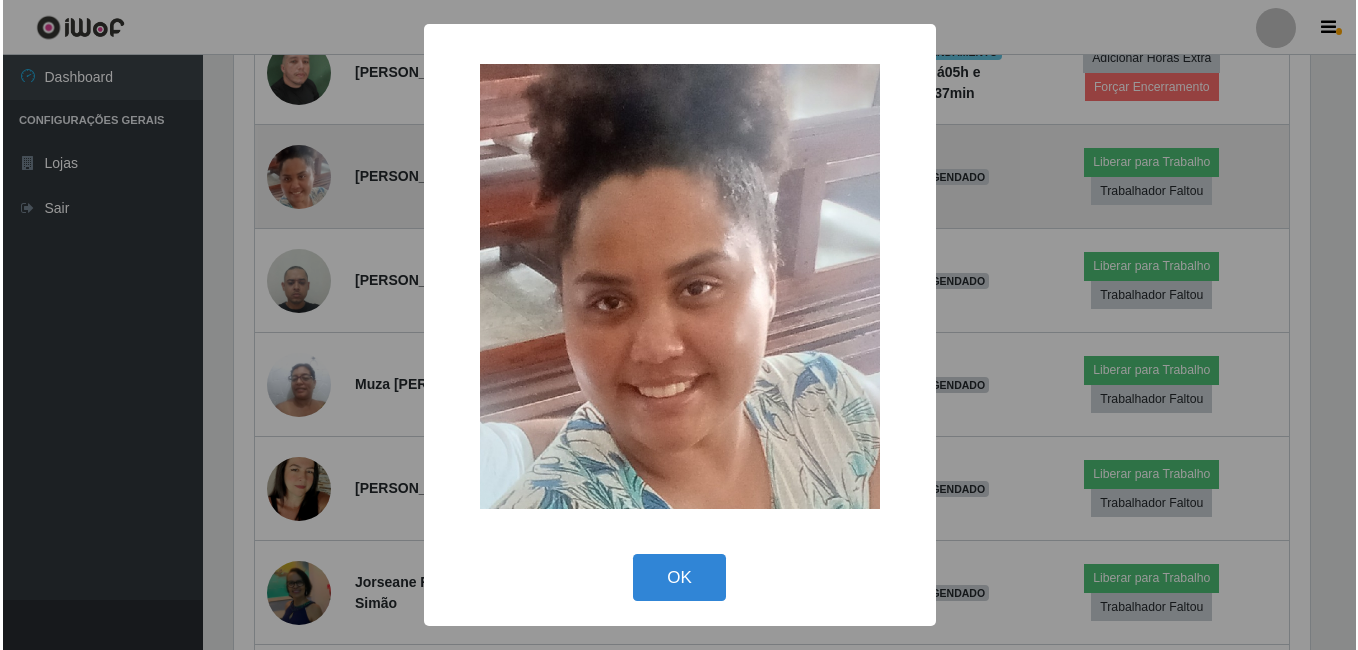 scroll, scrollTop: 999585, scrollLeft: 998919, axis: both 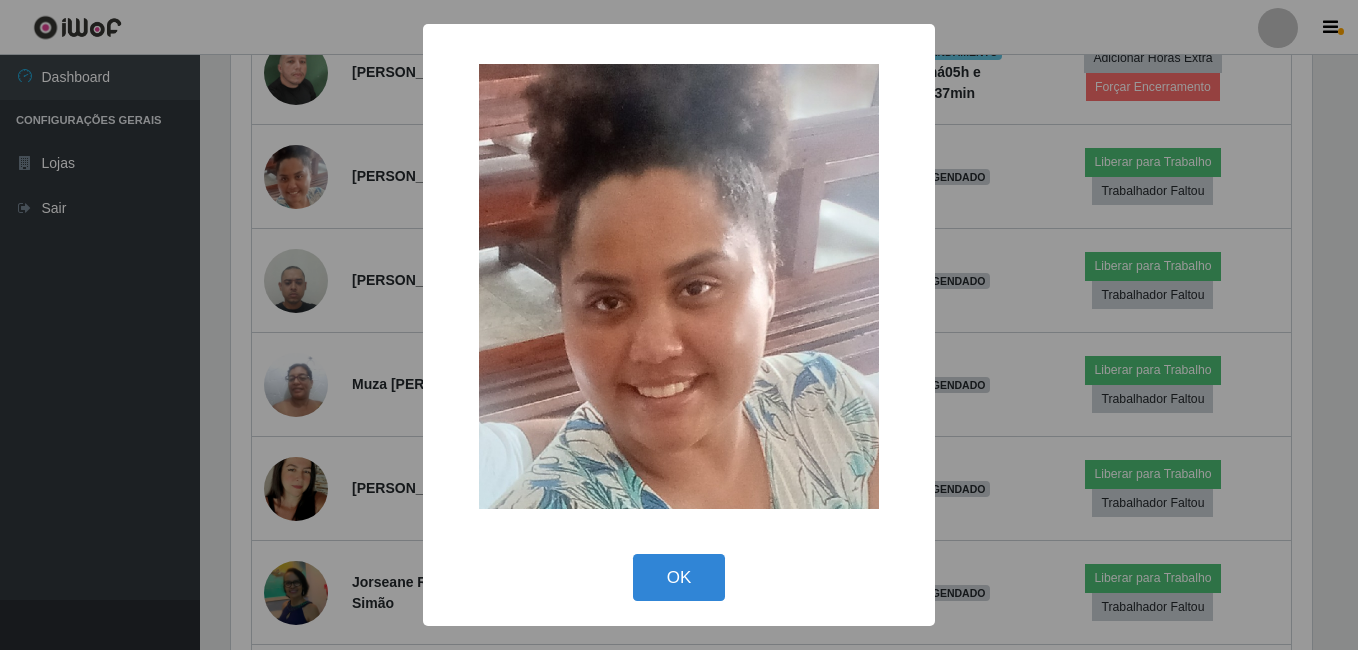 click on "× OK Cancel" at bounding box center (679, 325) 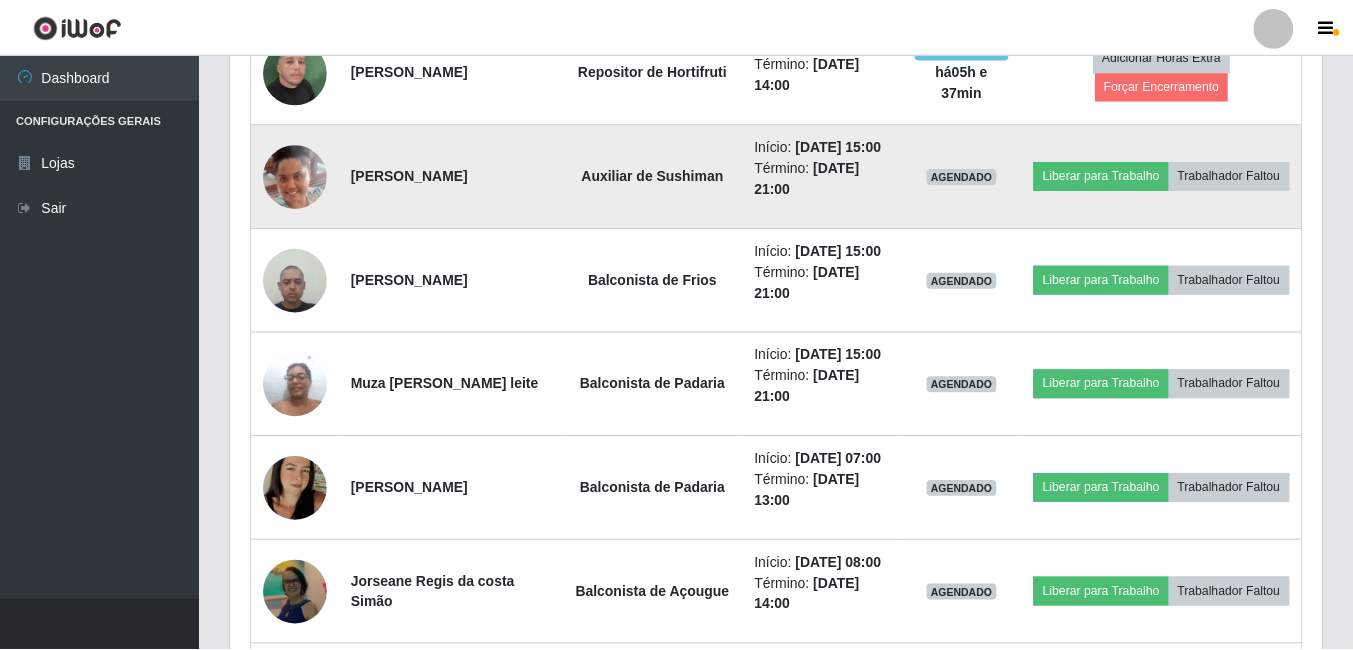 scroll, scrollTop: 999585, scrollLeft: 998909, axis: both 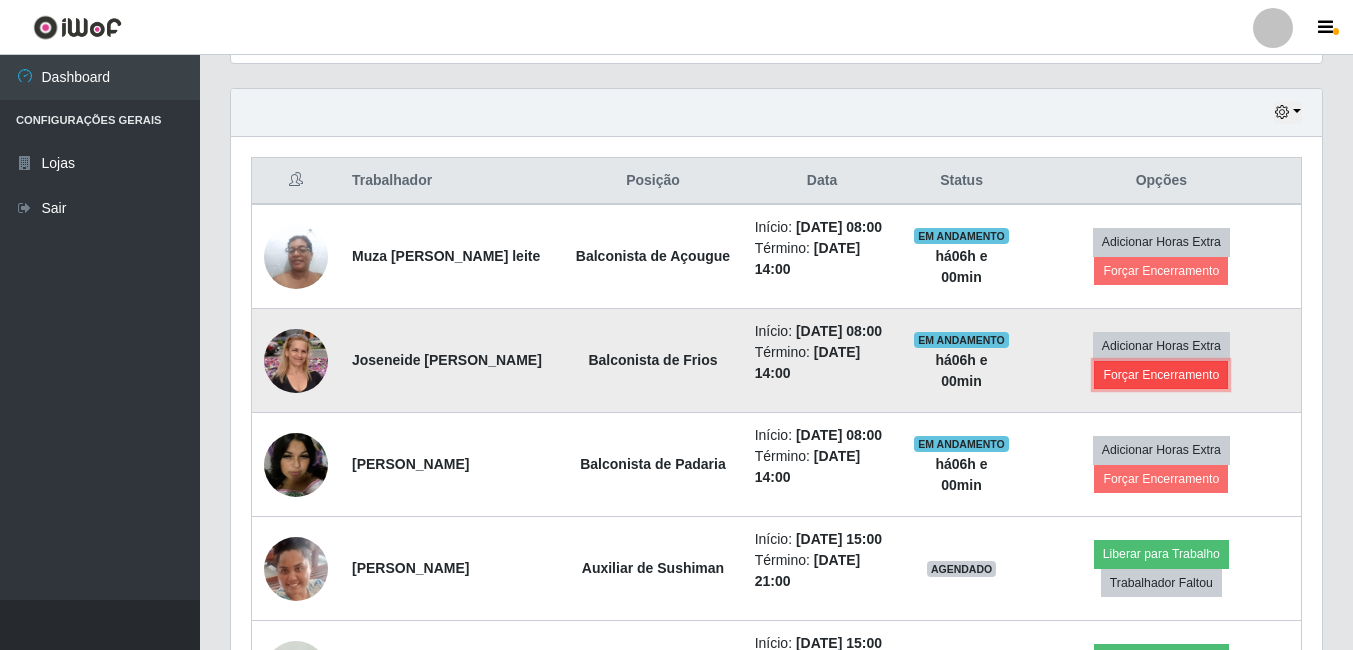 click on "Forçar Encerramento" at bounding box center (1161, 375) 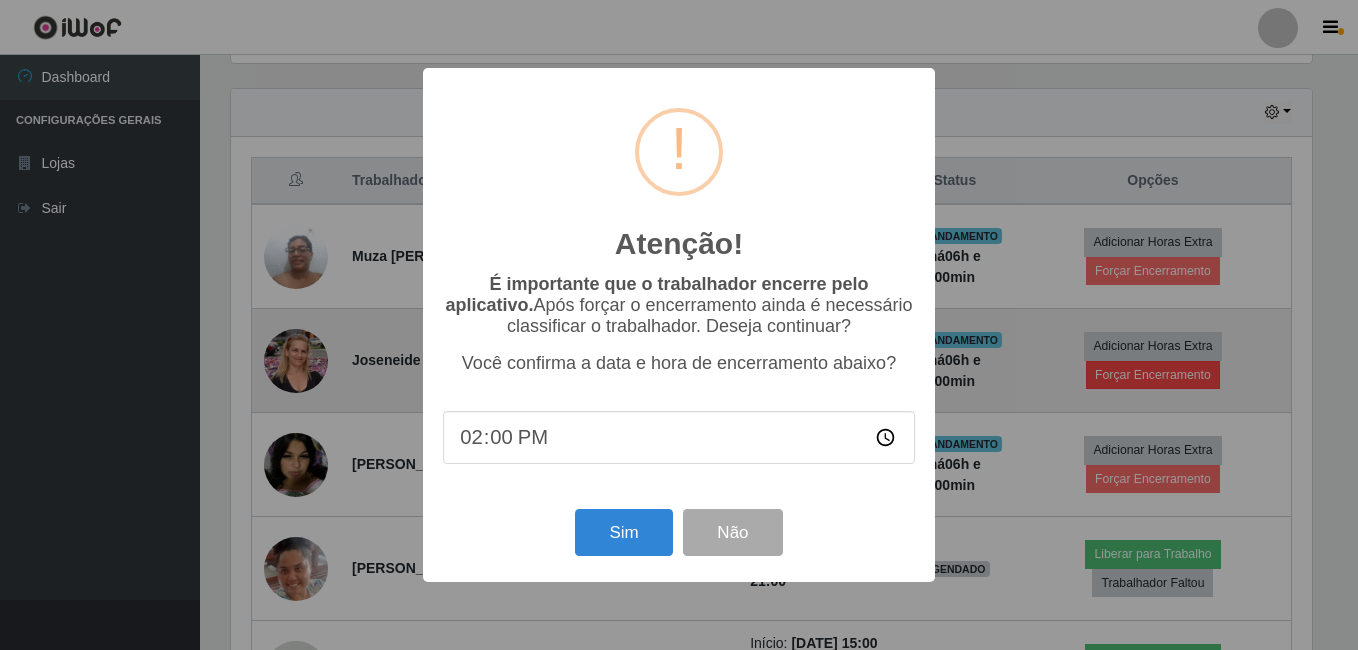 scroll, scrollTop: 999585, scrollLeft: 998919, axis: both 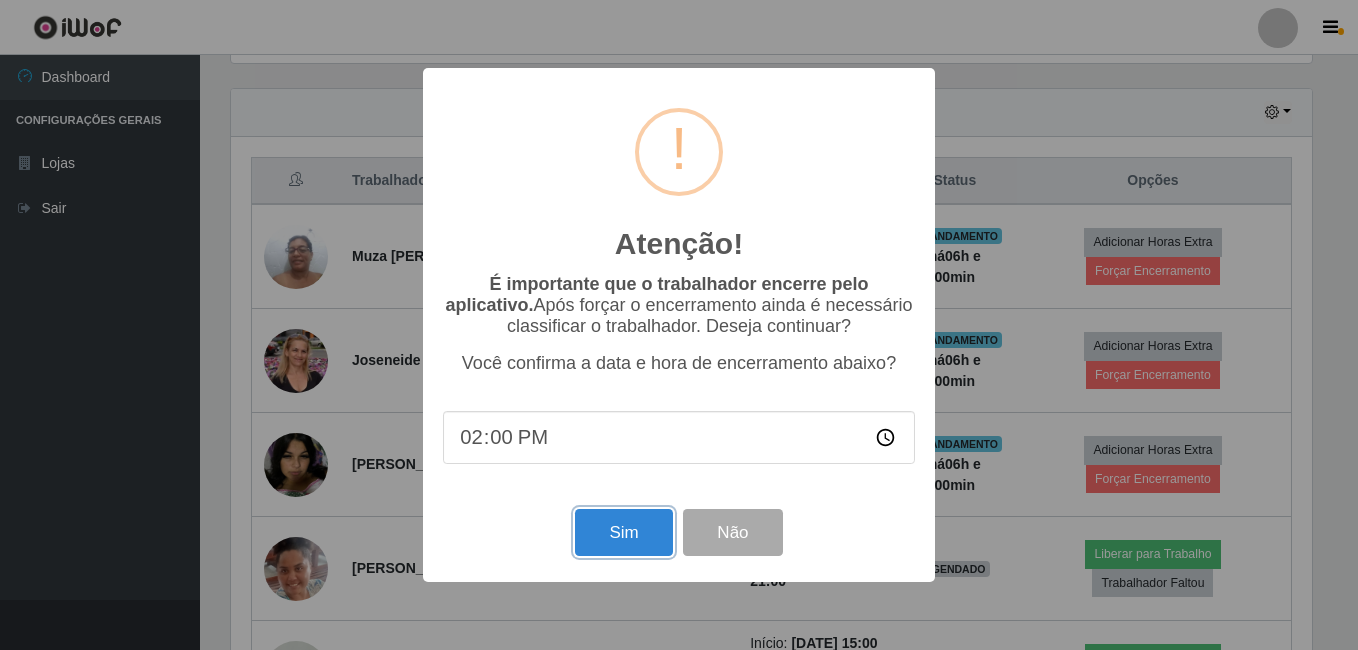 drag, startPoint x: 596, startPoint y: 537, endPoint x: 776, endPoint y: 645, distance: 209.91426 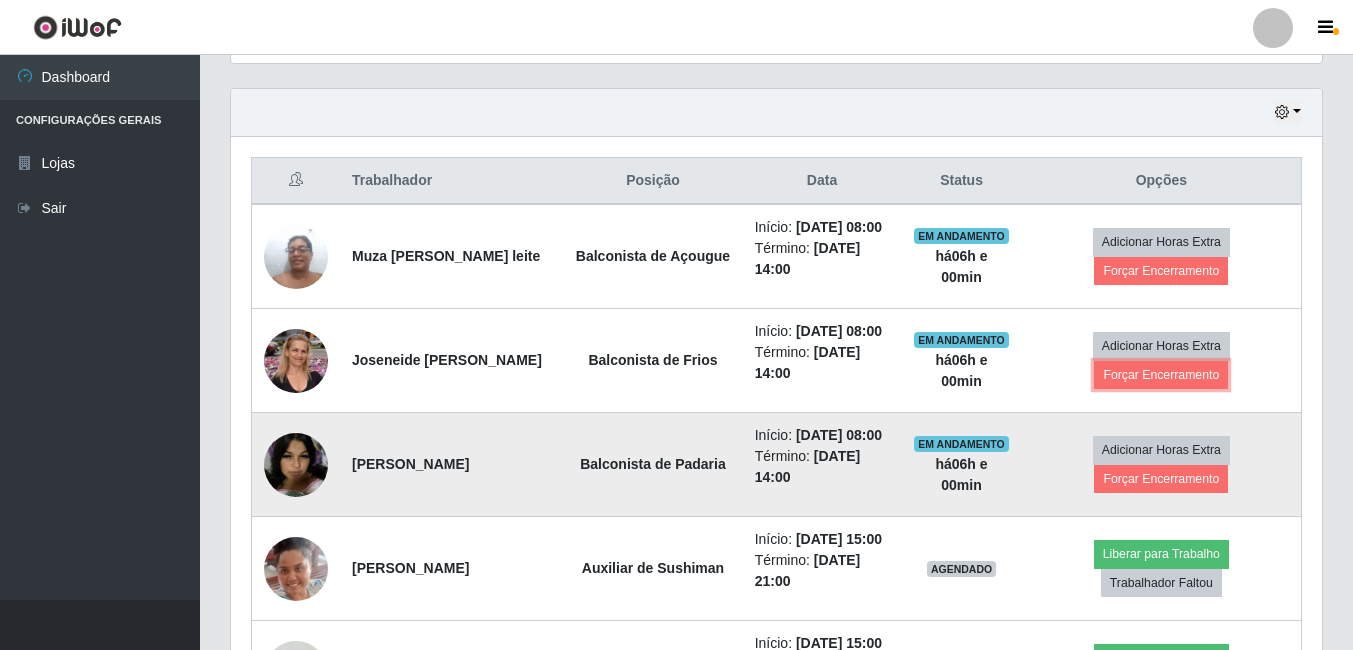 scroll, scrollTop: 999585, scrollLeft: 998909, axis: both 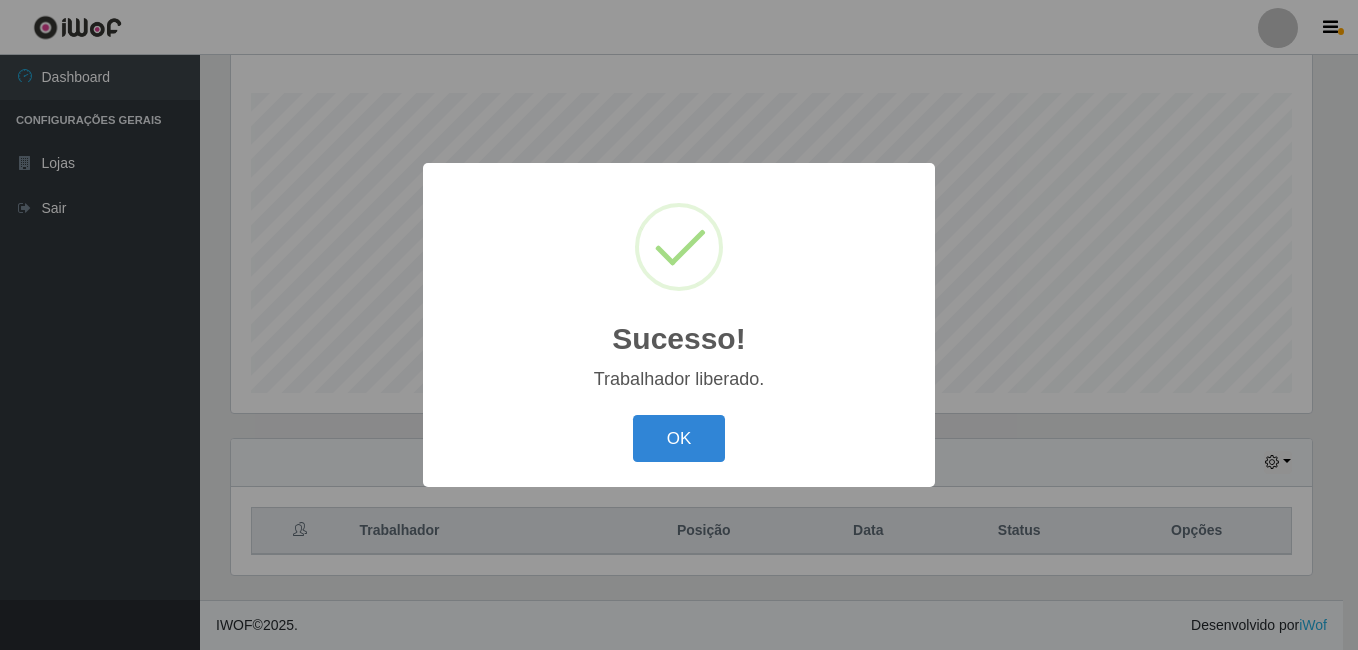click on "OK" at bounding box center [679, 438] 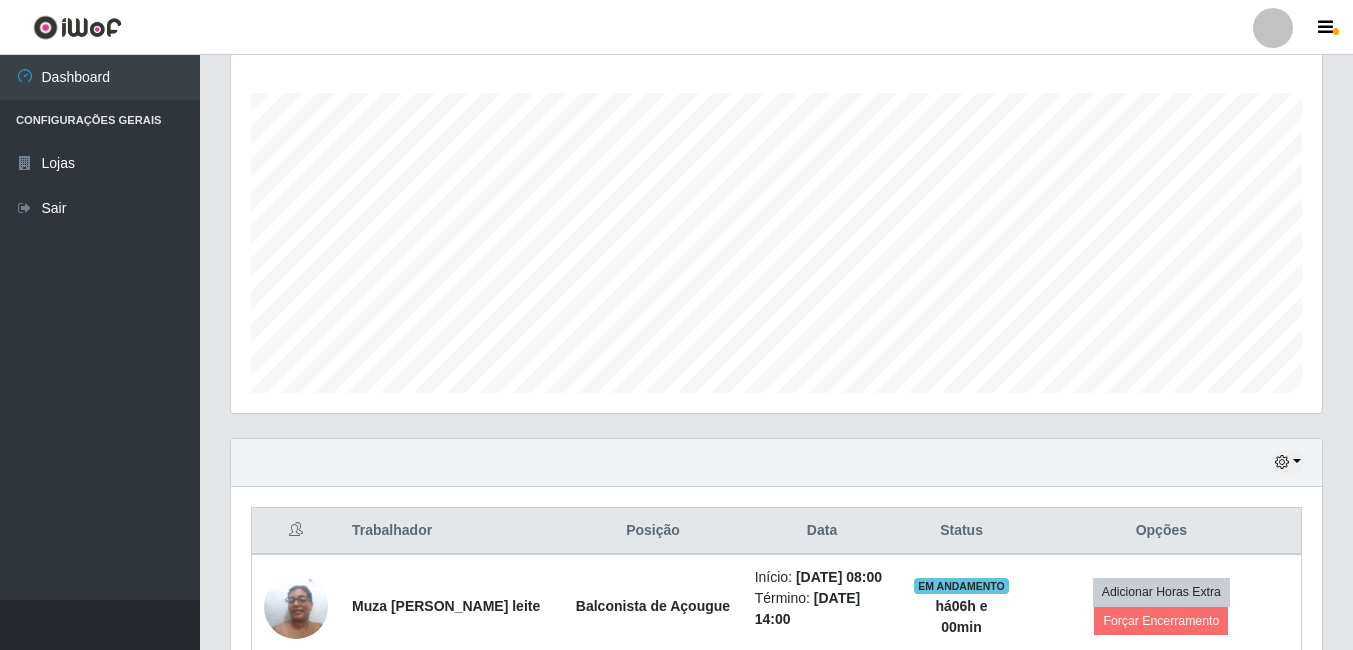 scroll, scrollTop: 412, scrollLeft: 0, axis: vertical 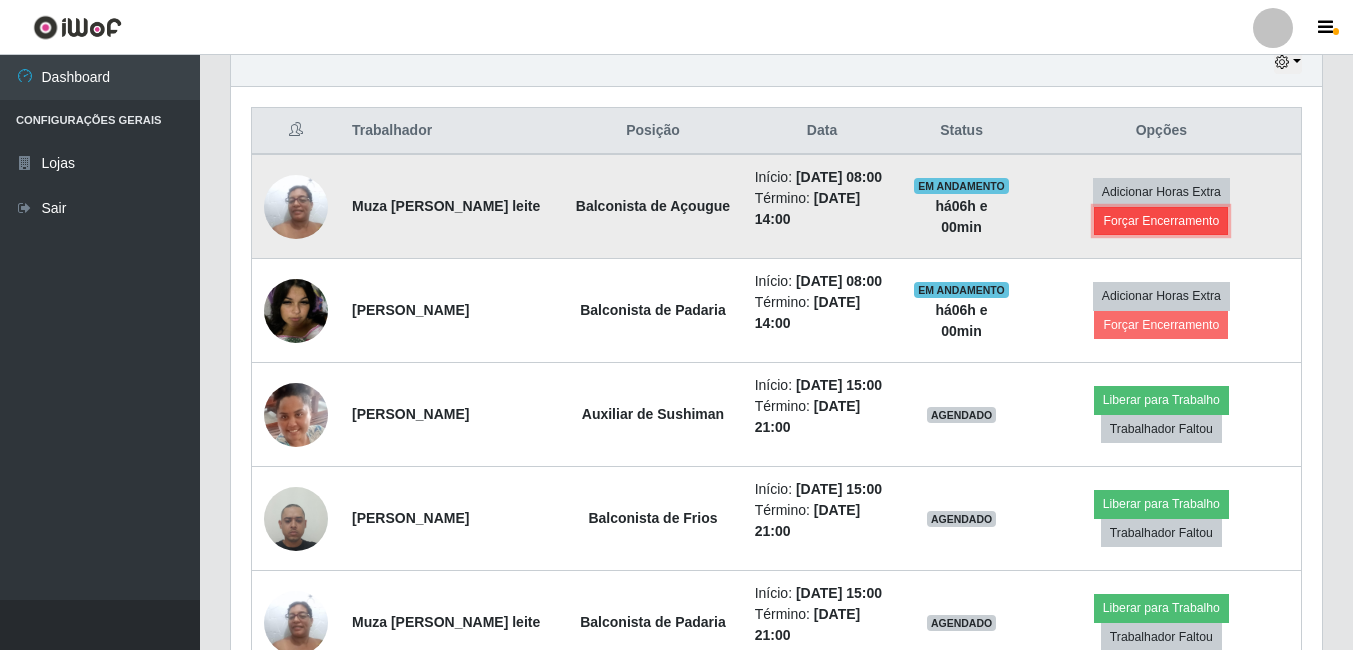 click on "Forçar Encerramento" at bounding box center [1161, 221] 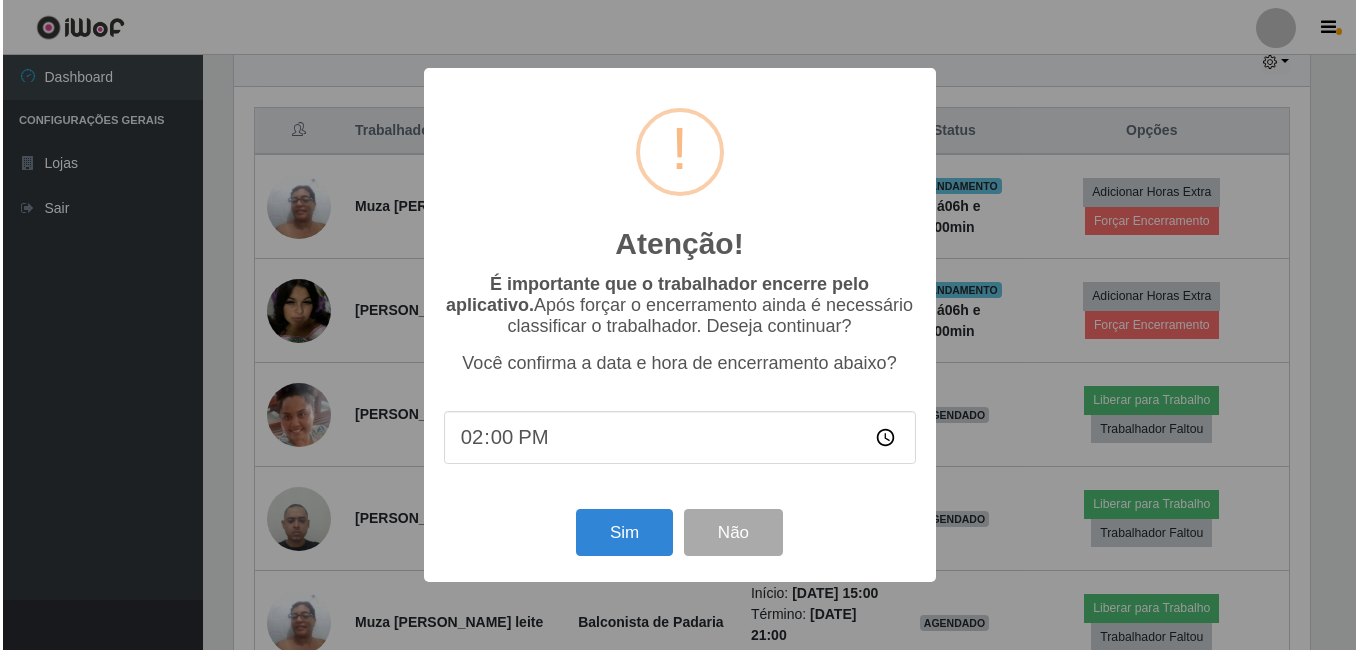 scroll, scrollTop: 999585, scrollLeft: 998919, axis: both 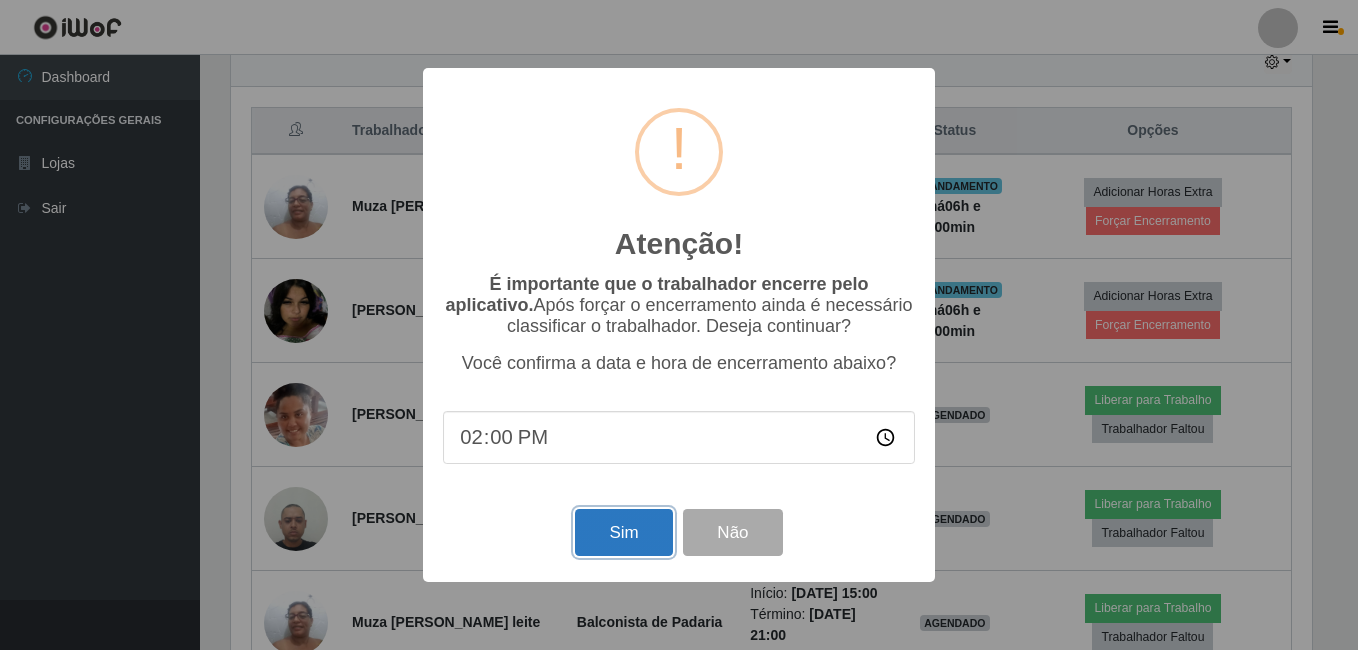 click on "Sim" at bounding box center [623, 532] 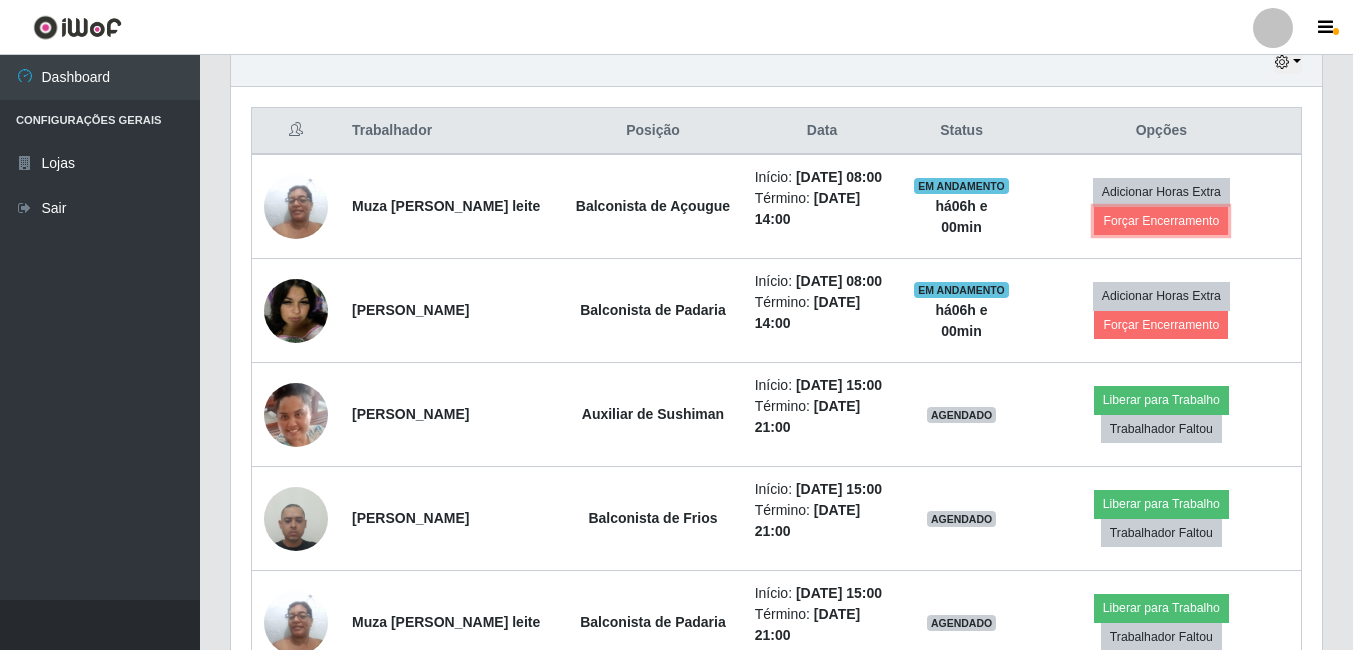scroll, scrollTop: 999585, scrollLeft: 998909, axis: both 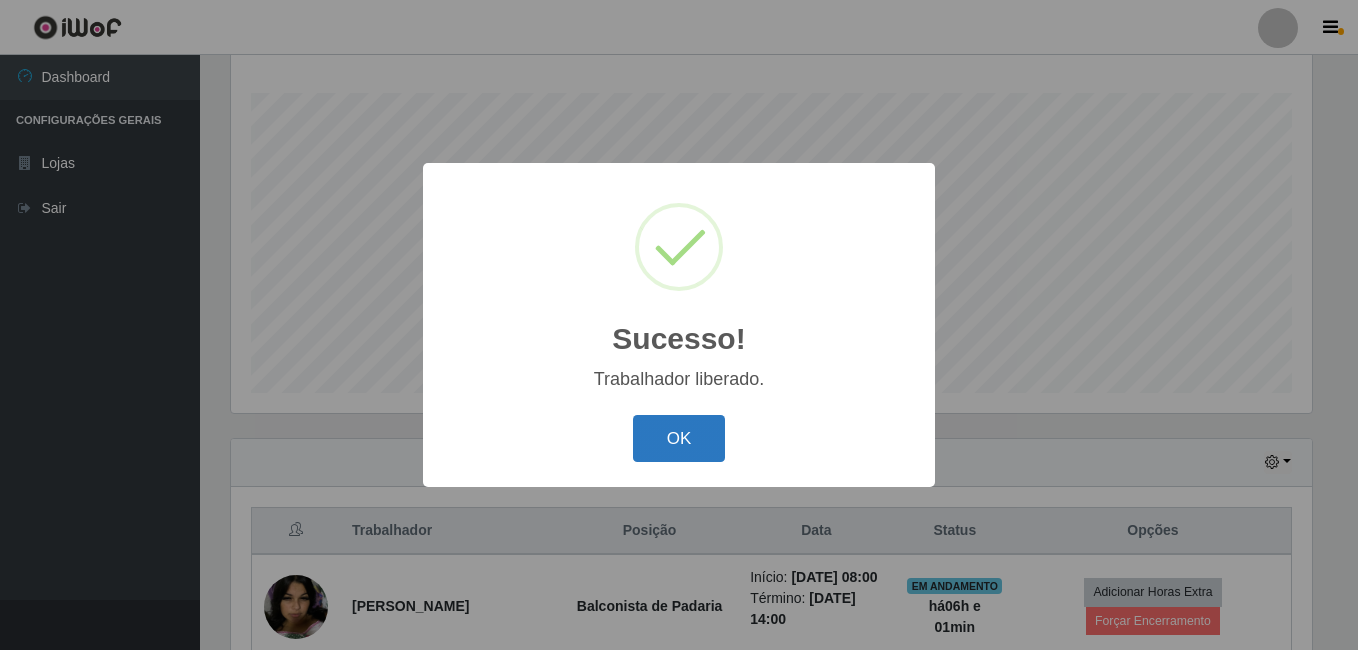 drag, startPoint x: 660, startPoint y: 424, endPoint x: 657, endPoint y: 437, distance: 13.341664 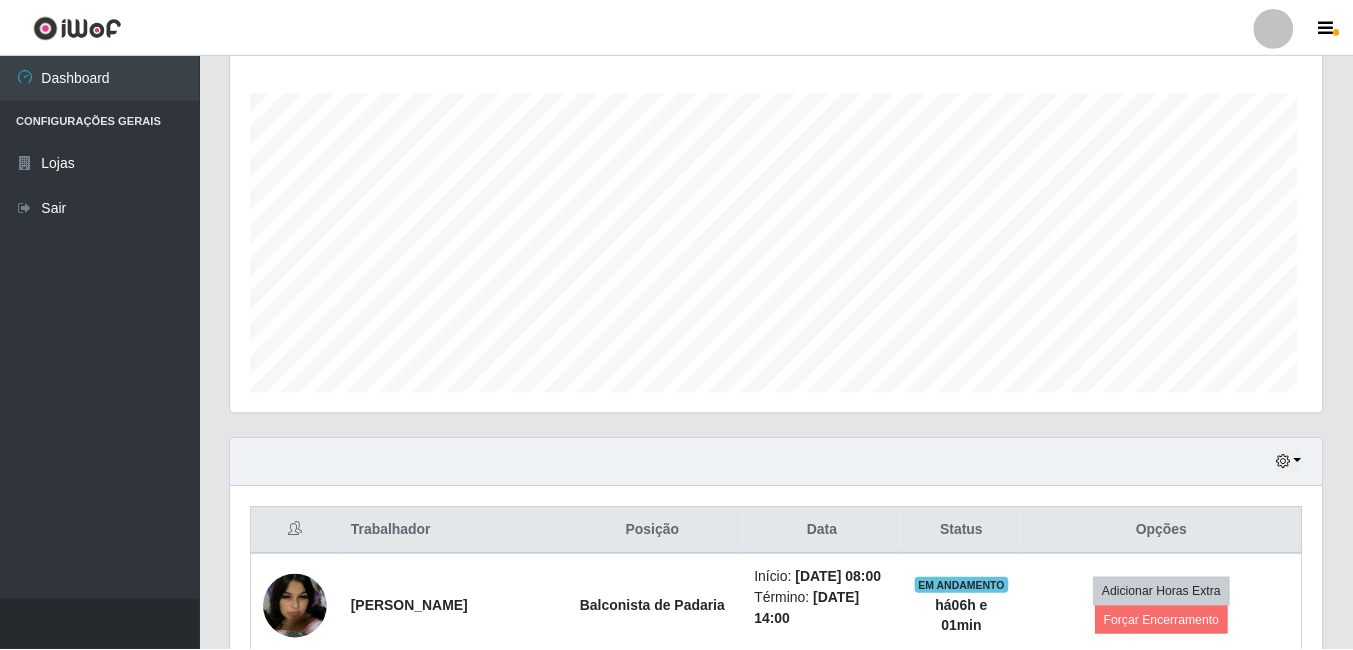 scroll, scrollTop: 999585, scrollLeft: 998909, axis: both 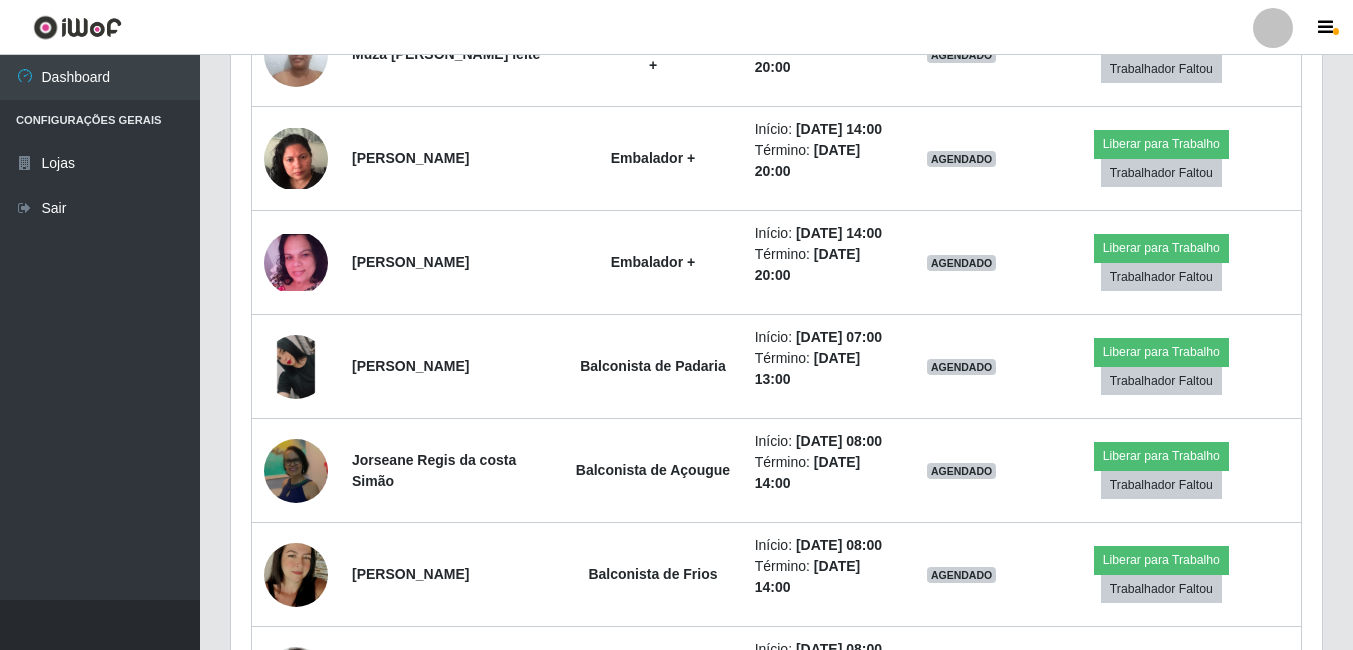 click on "AGENDADO" at bounding box center [961, -465] 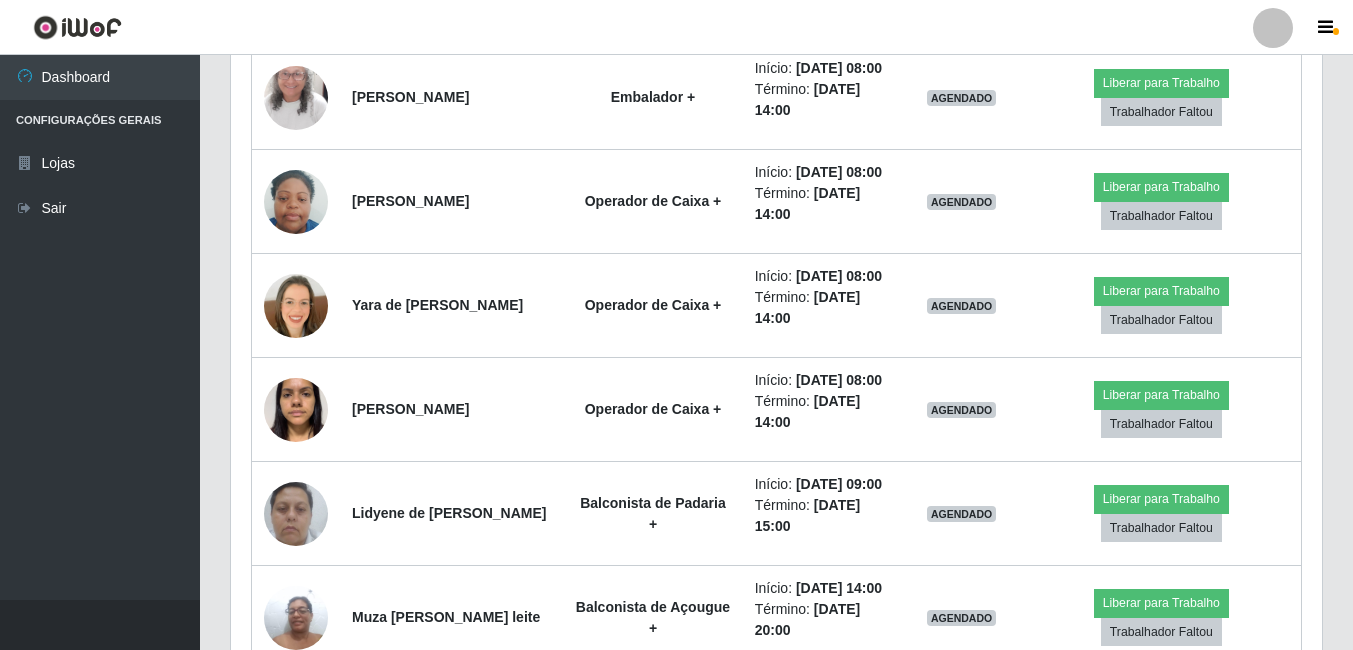 scroll, scrollTop: 4222, scrollLeft: 0, axis: vertical 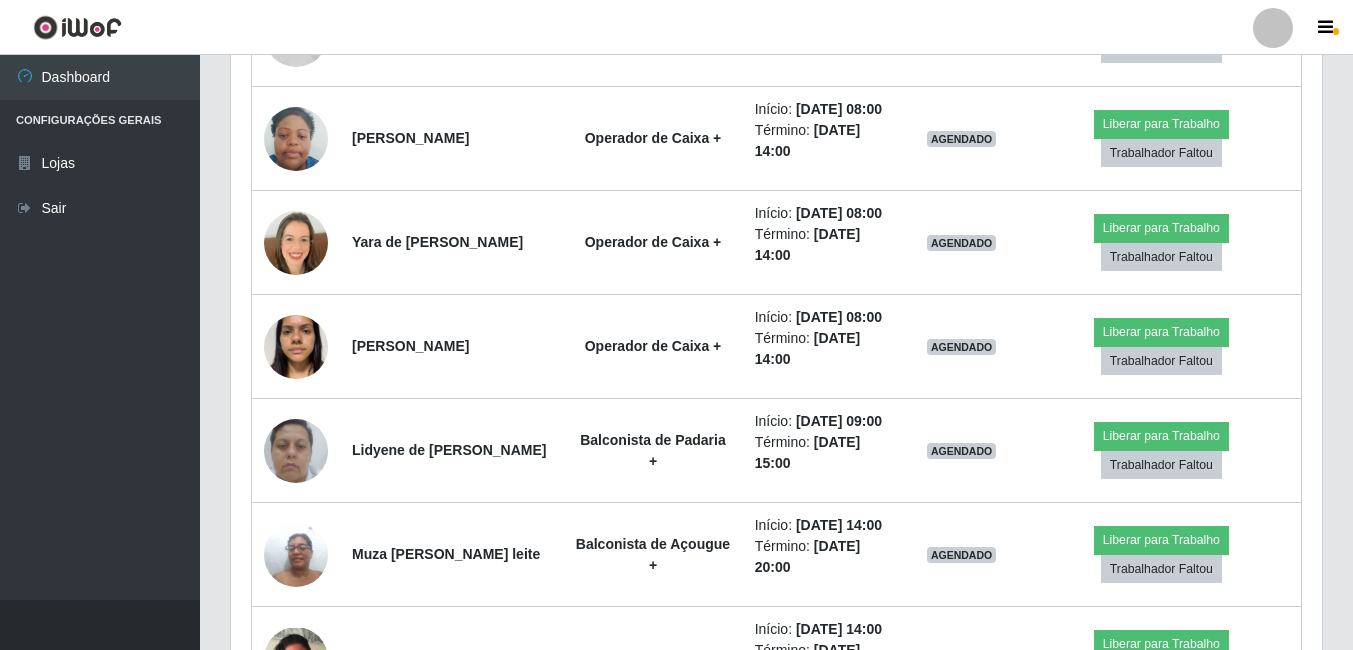 click at bounding box center [296, -277] 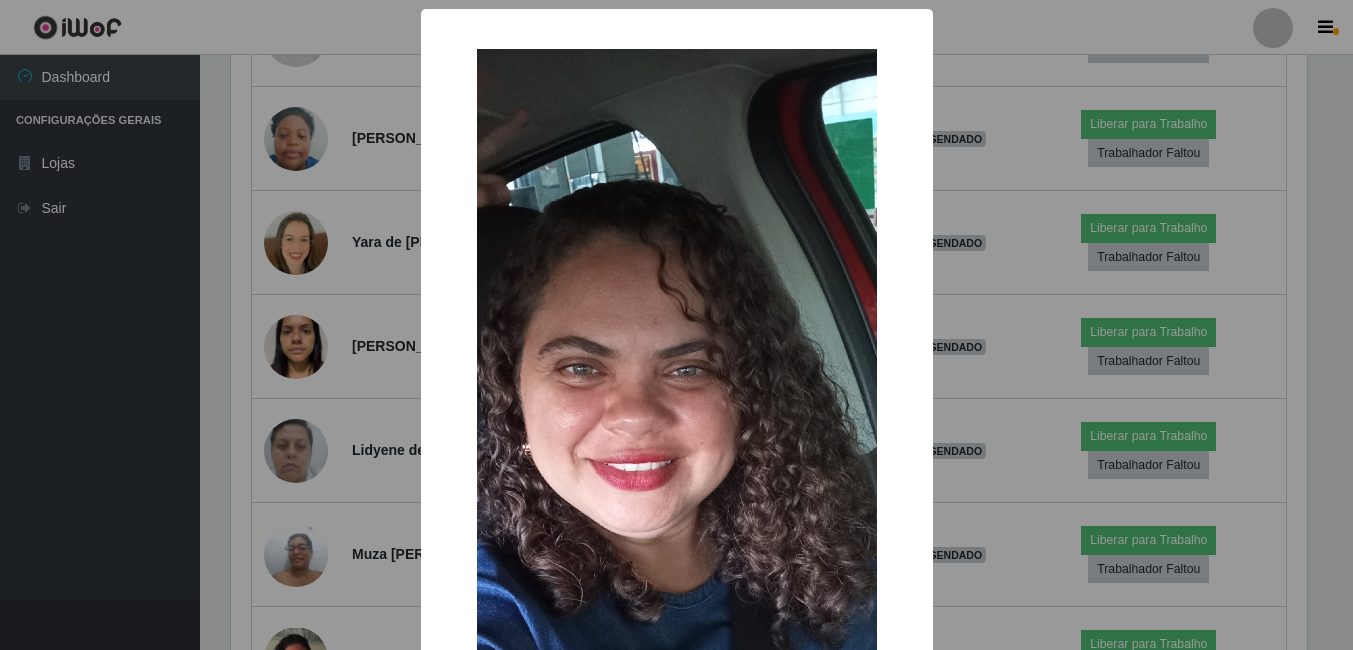 scroll, scrollTop: 999585, scrollLeft: 998919, axis: both 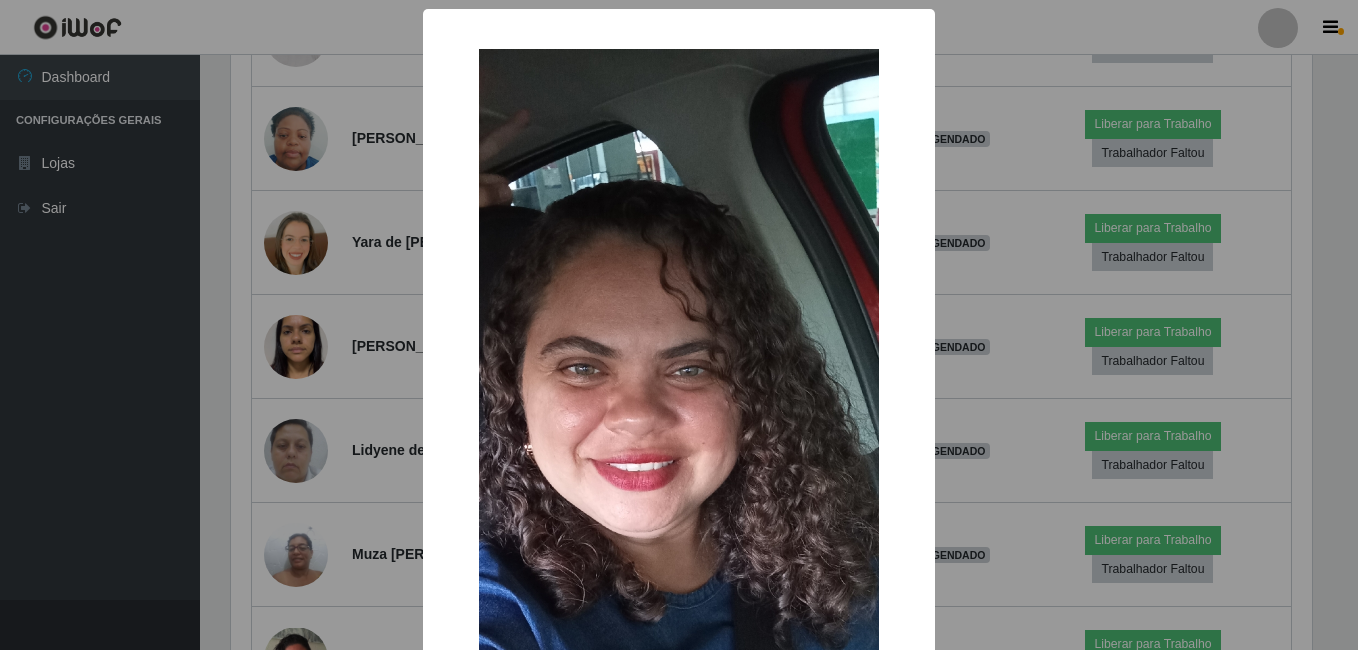 click on "× OK Cancel" at bounding box center (679, 325) 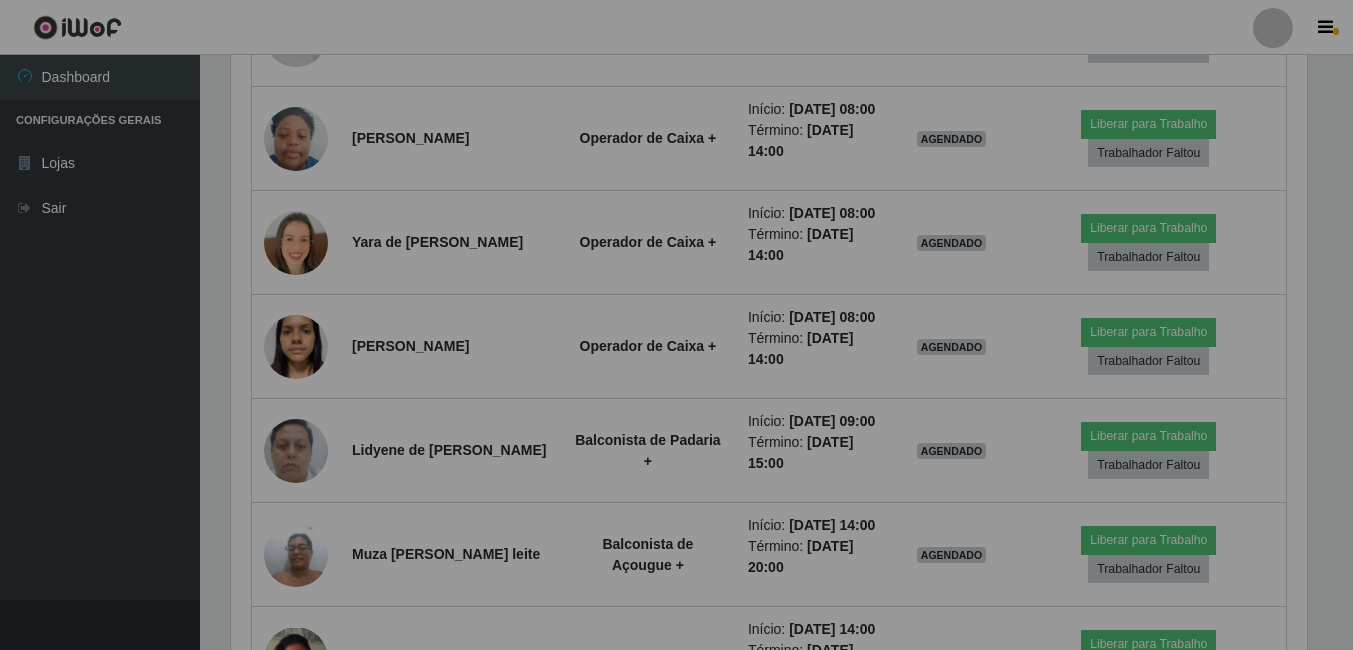 scroll, scrollTop: 999585, scrollLeft: 998909, axis: both 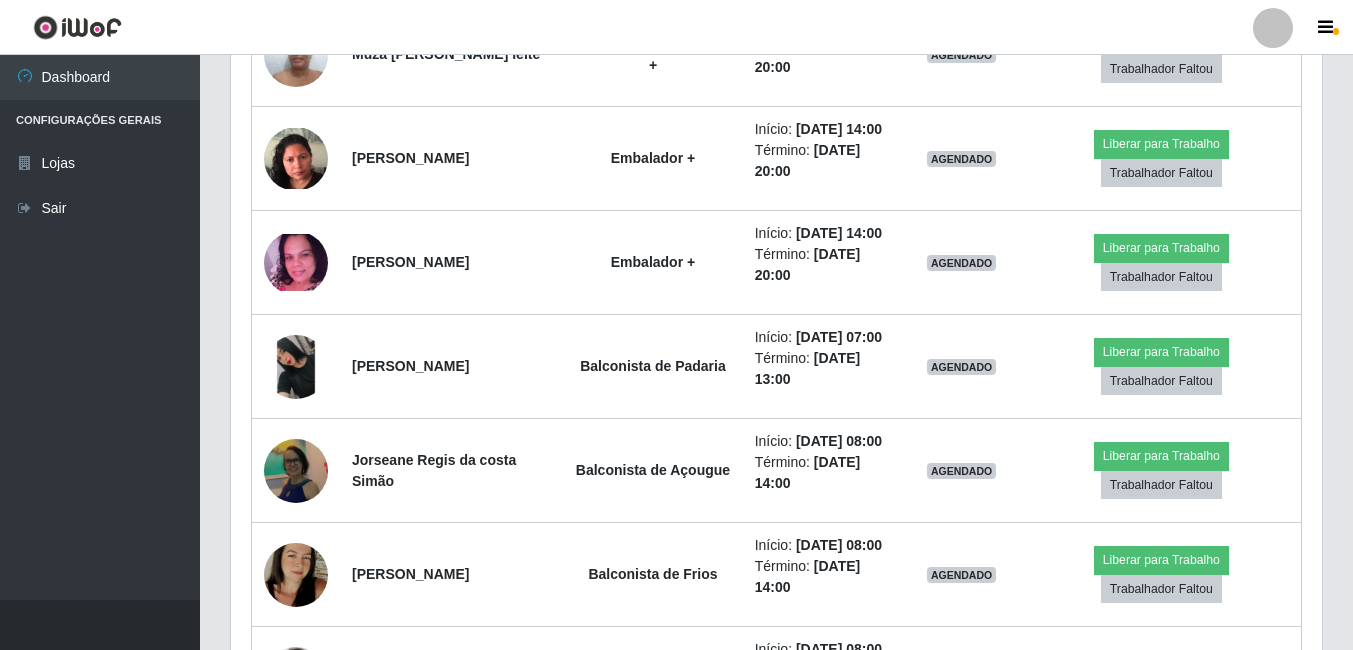 click at bounding box center [296, -466] 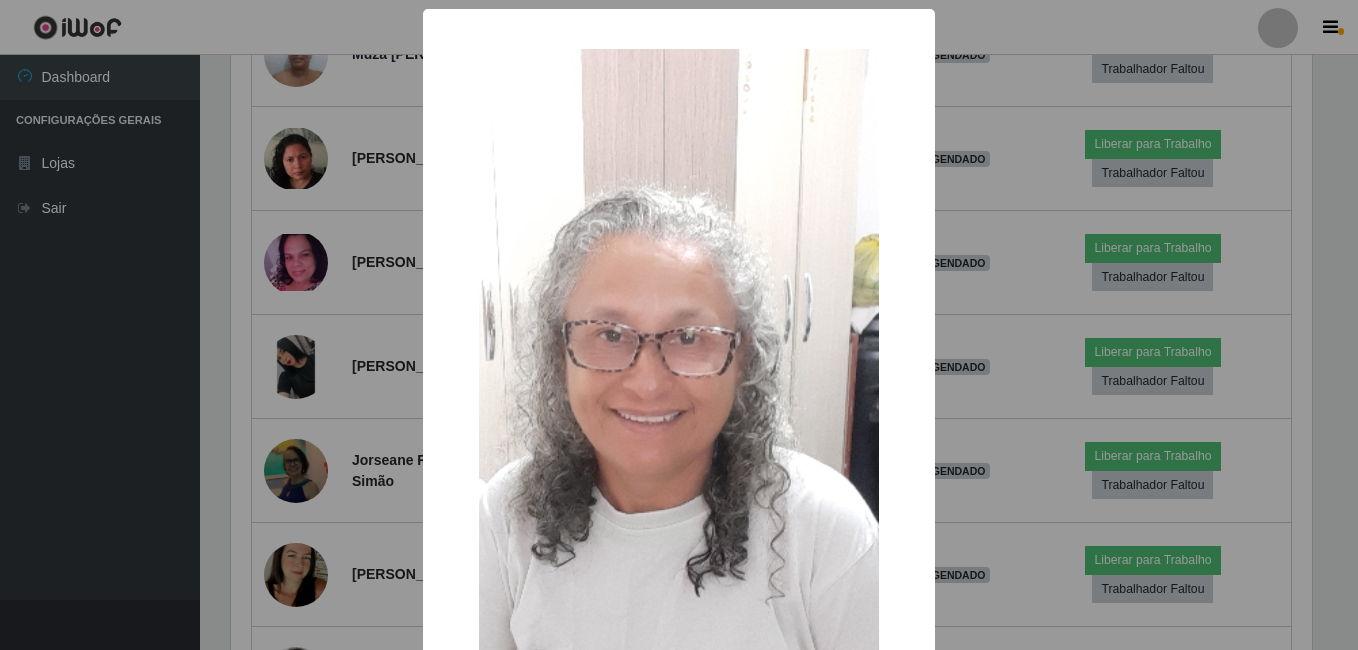 scroll, scrollTop: 999585, scrollLeft: 998919, axis: both 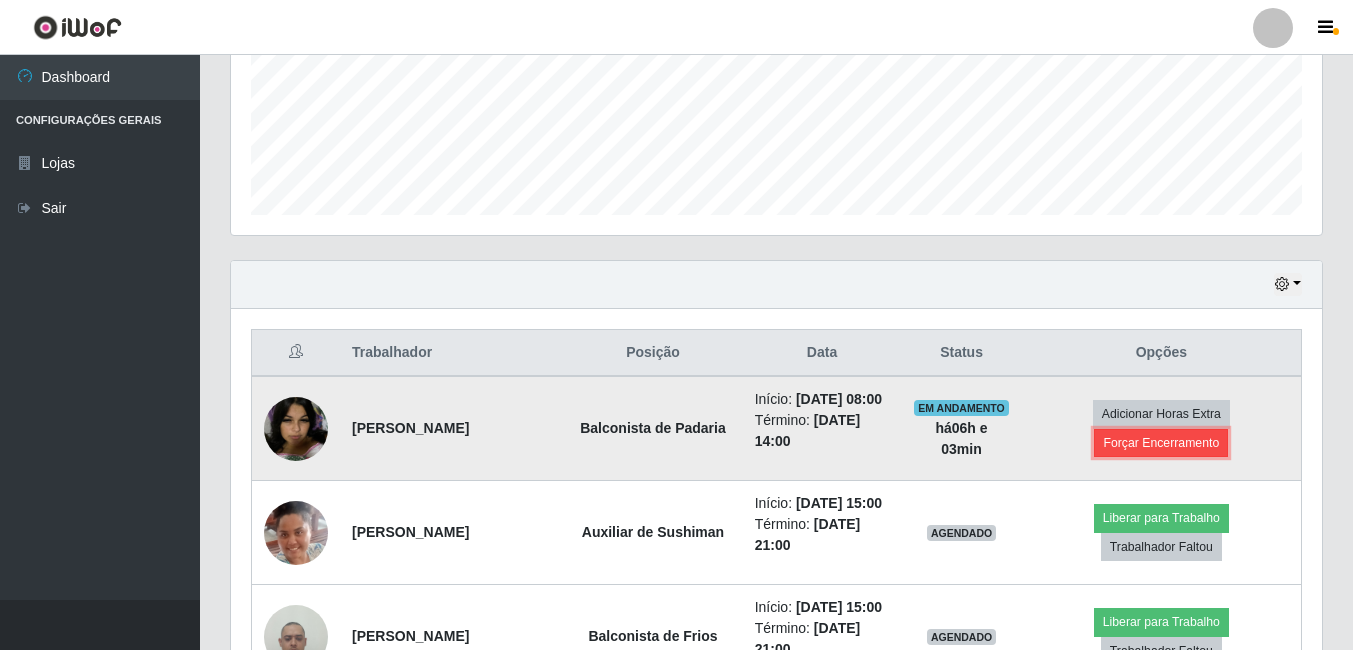 click on "Forçar Encerramento" at bounding box center (1161, 443) 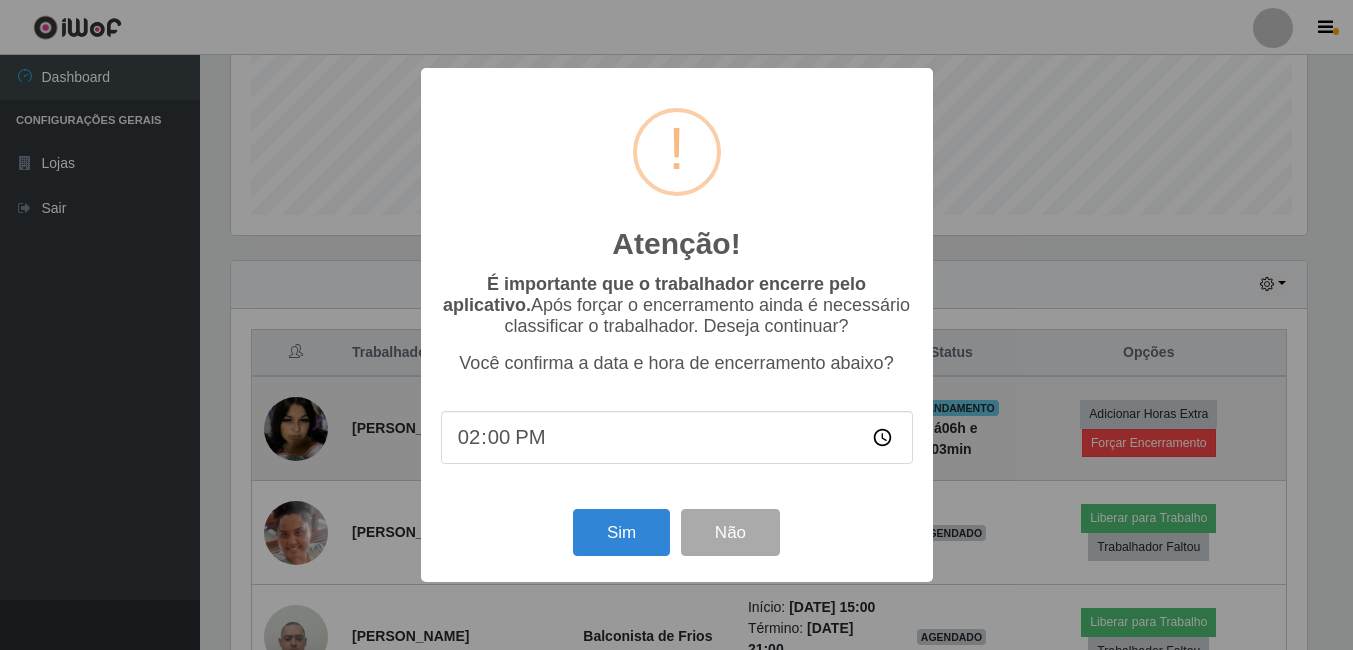 scroll, scrollTop: 999585, scrollLeft: 998919, axis: both 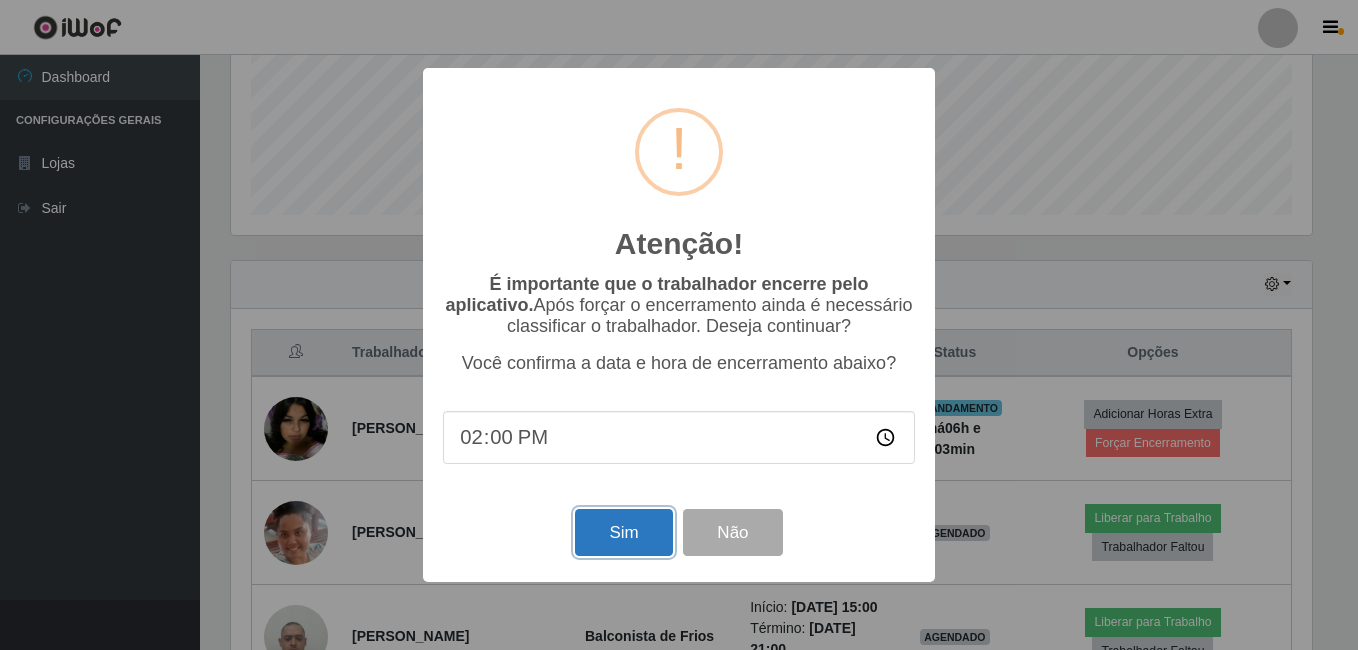 drag, startPoint x: 649, startPoint y: 551, endPoint x: 649, endPoint y: 527, distance: 24 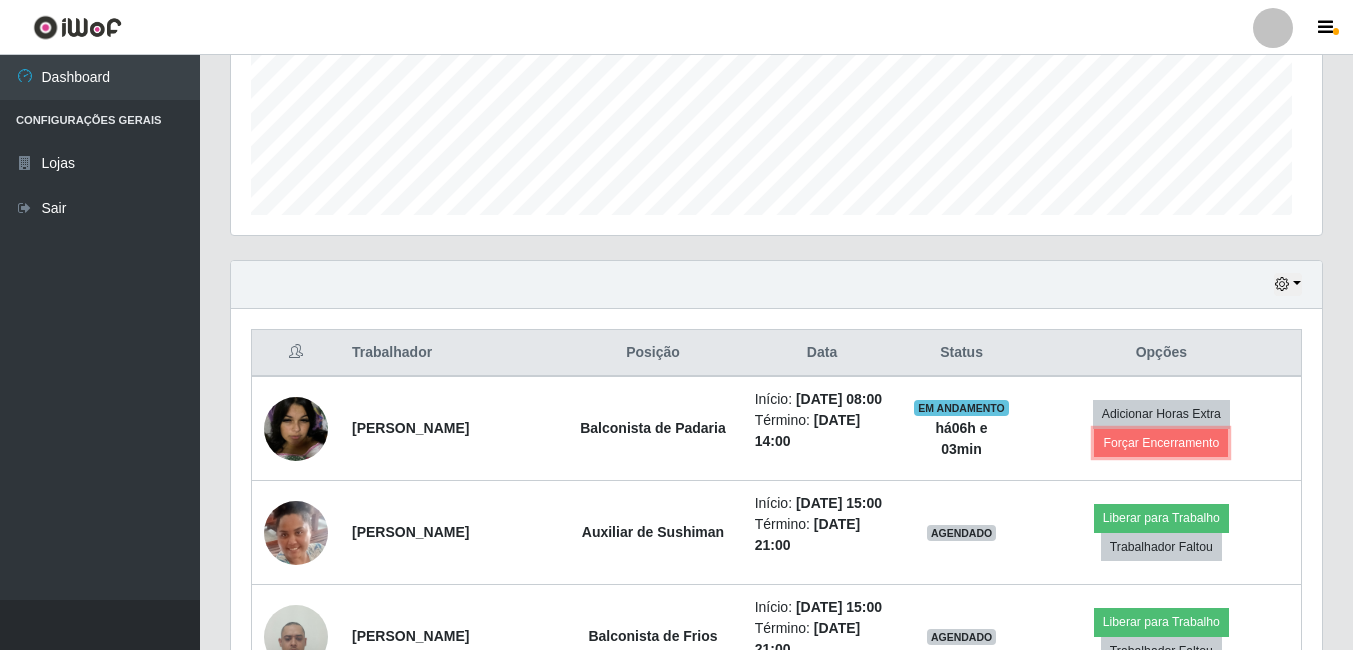 scroll, scrollTop: 999585, scrollLeft: 998909, axis: both 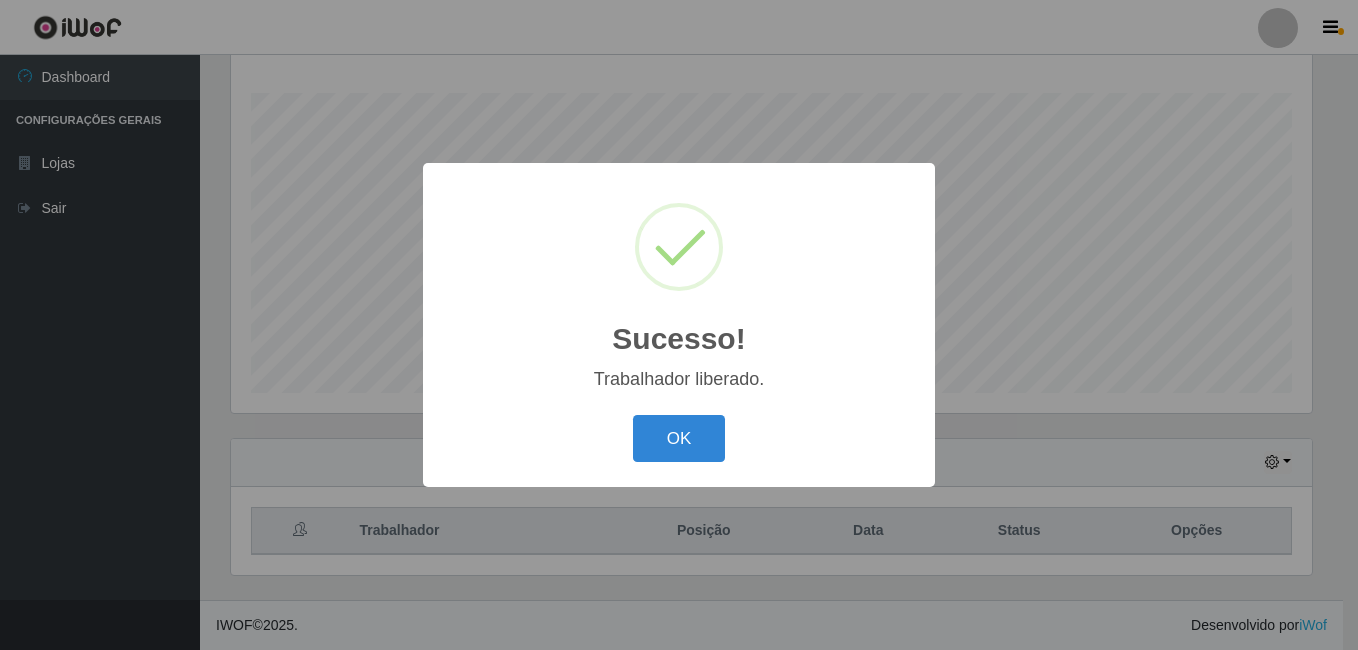 click on "OK Cancel" at bounding box center (679, 438) 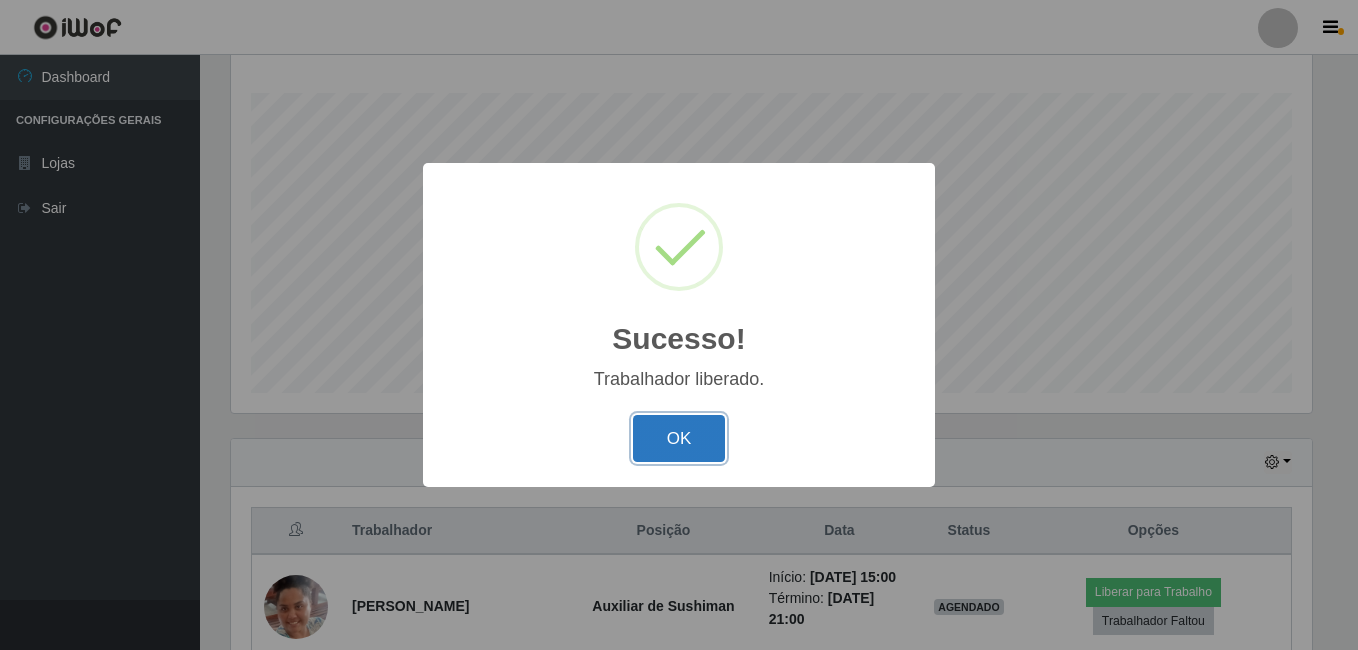 click on "OK" at bounding box center (679, 438) 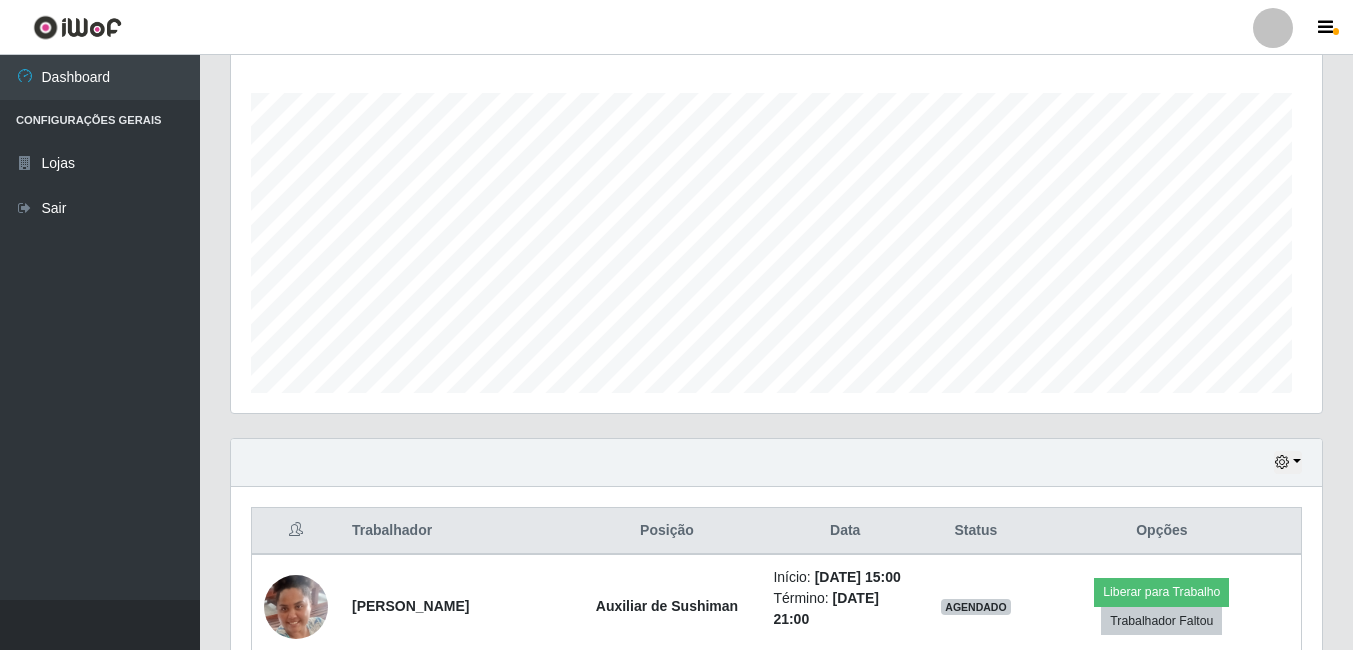 scroll, scrollTop: 999585, scrollLeft: 998909, axis: both 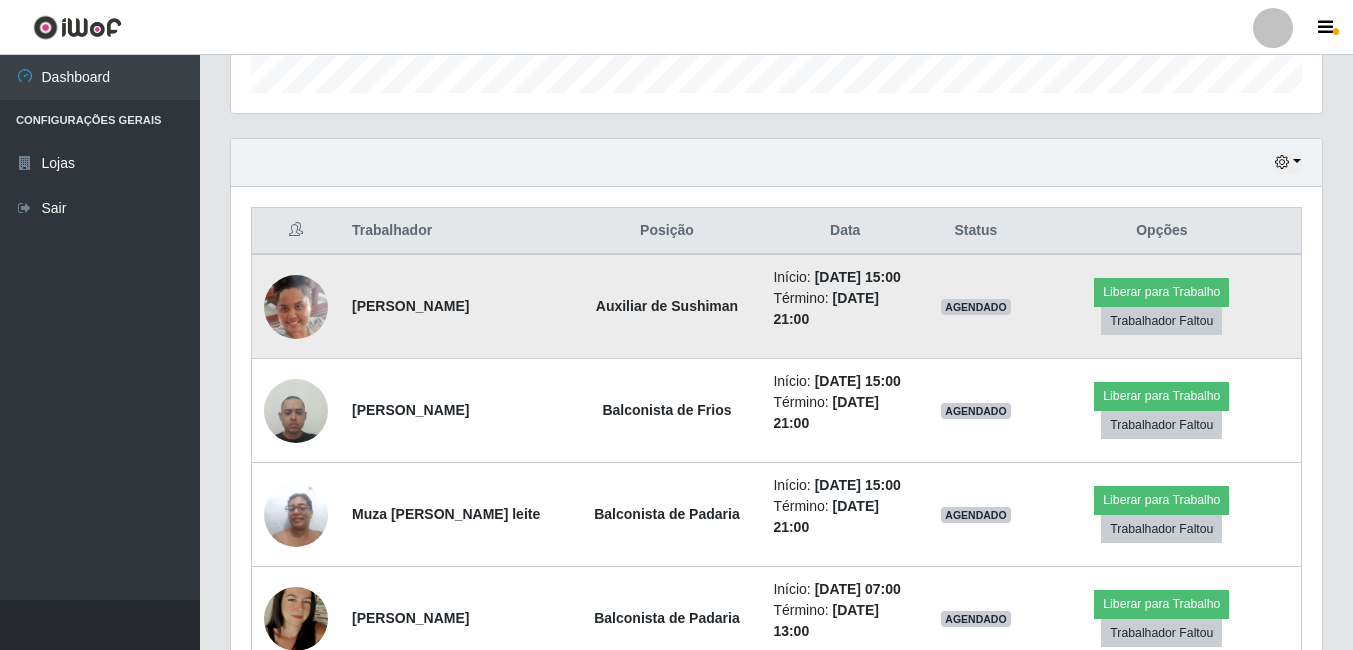 click at bounding box center (296, 306) 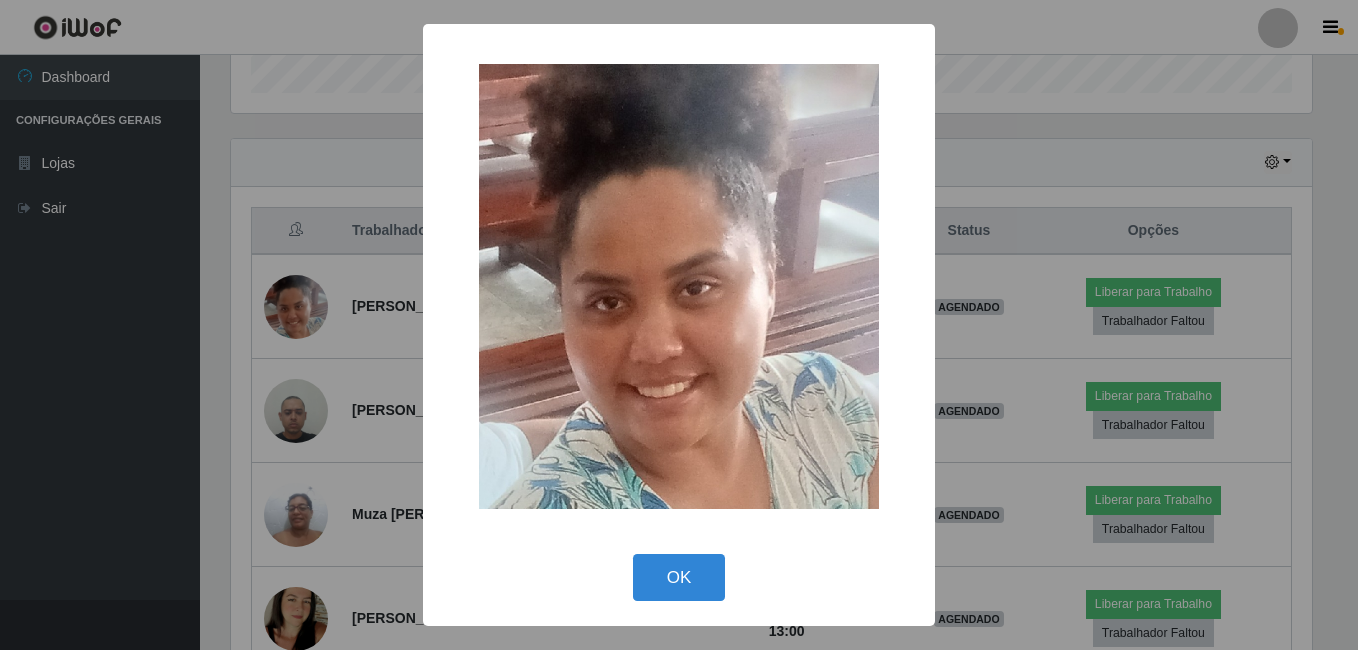 drag, startPoint x: 296, startPoint y: 337, endPoint x: 306, endPoint y: 367, distance: 31.622776 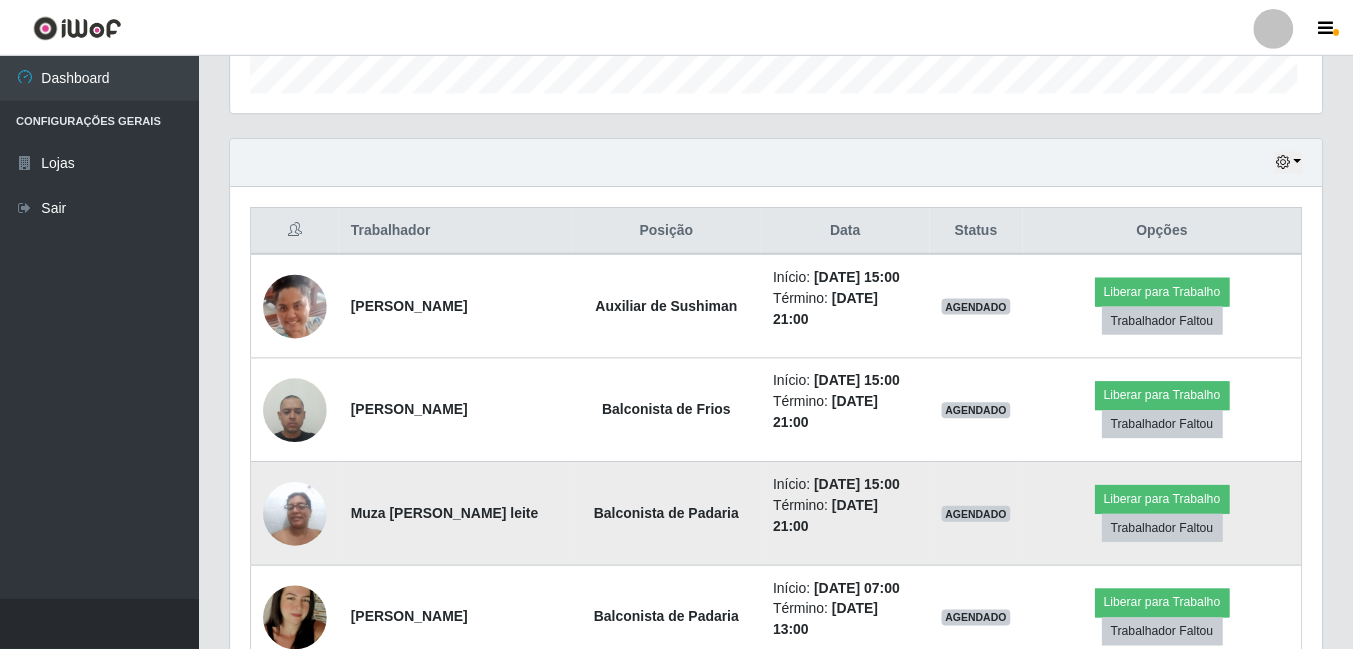 scroll, scrollTop: 999585, scrollLeft: 998909, axis: both 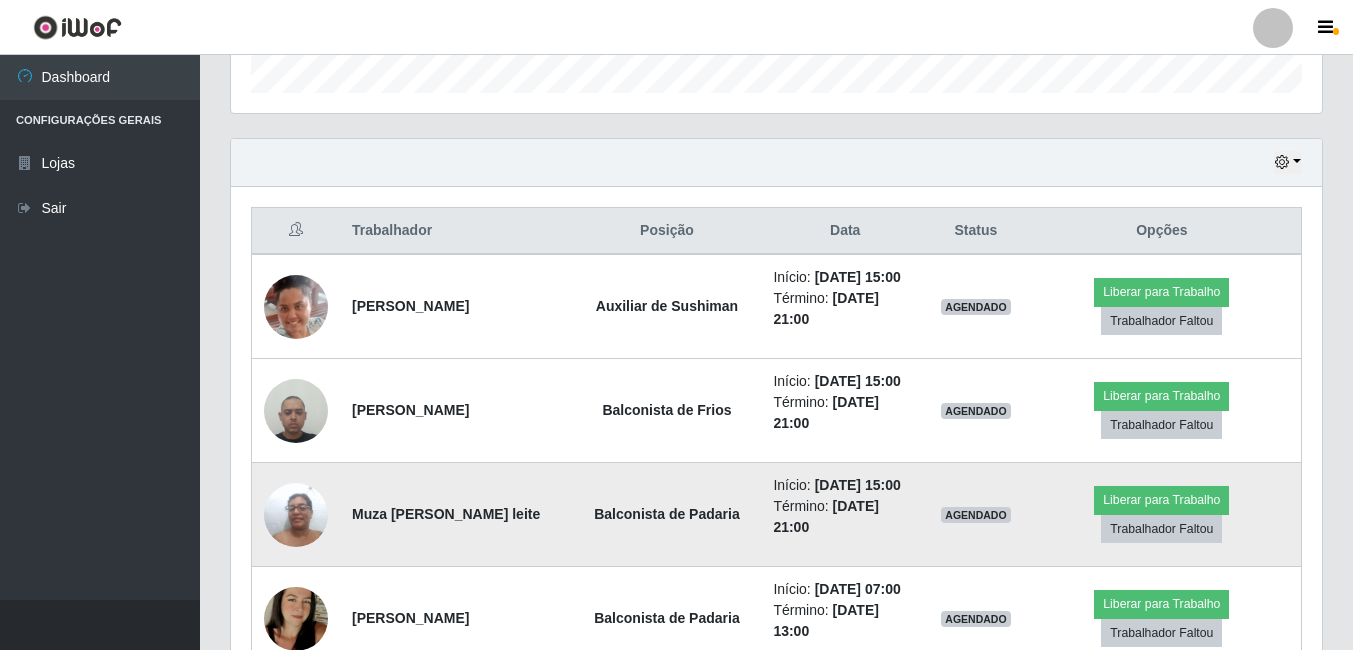 click at bounding box center (296, 514) 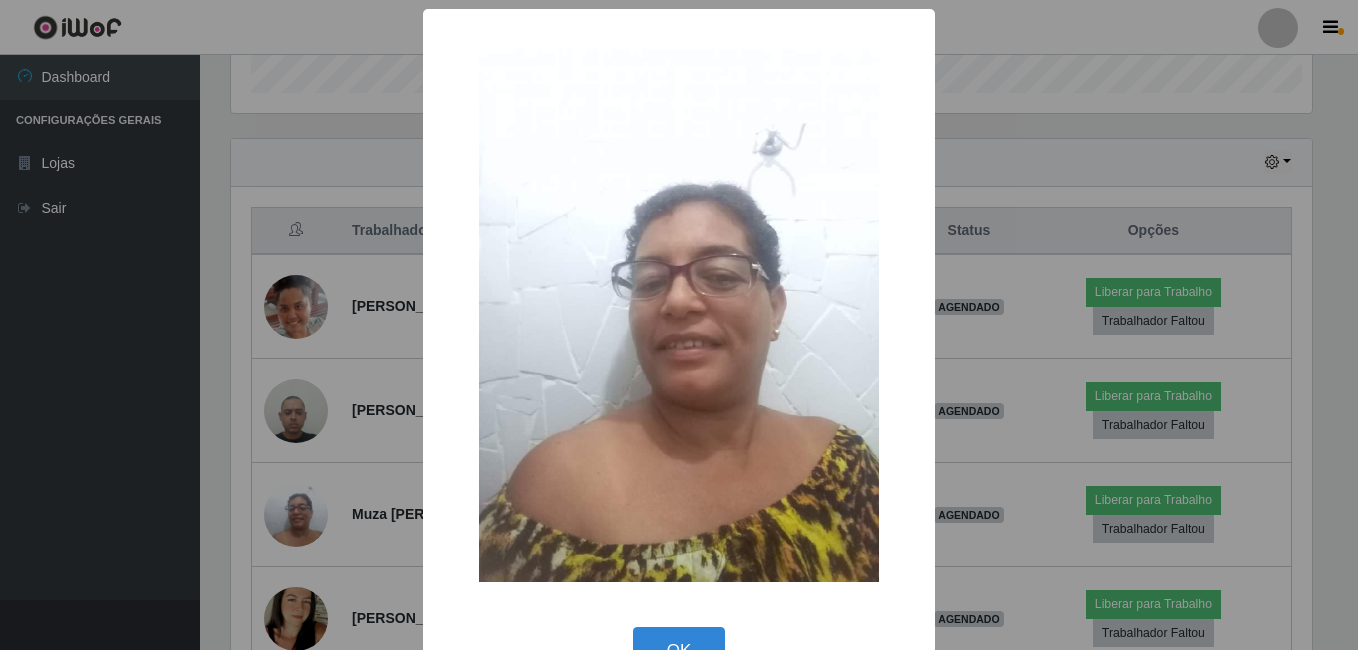 scroll, scrollTop: 999585, scrollLeft: 998919, axis: both 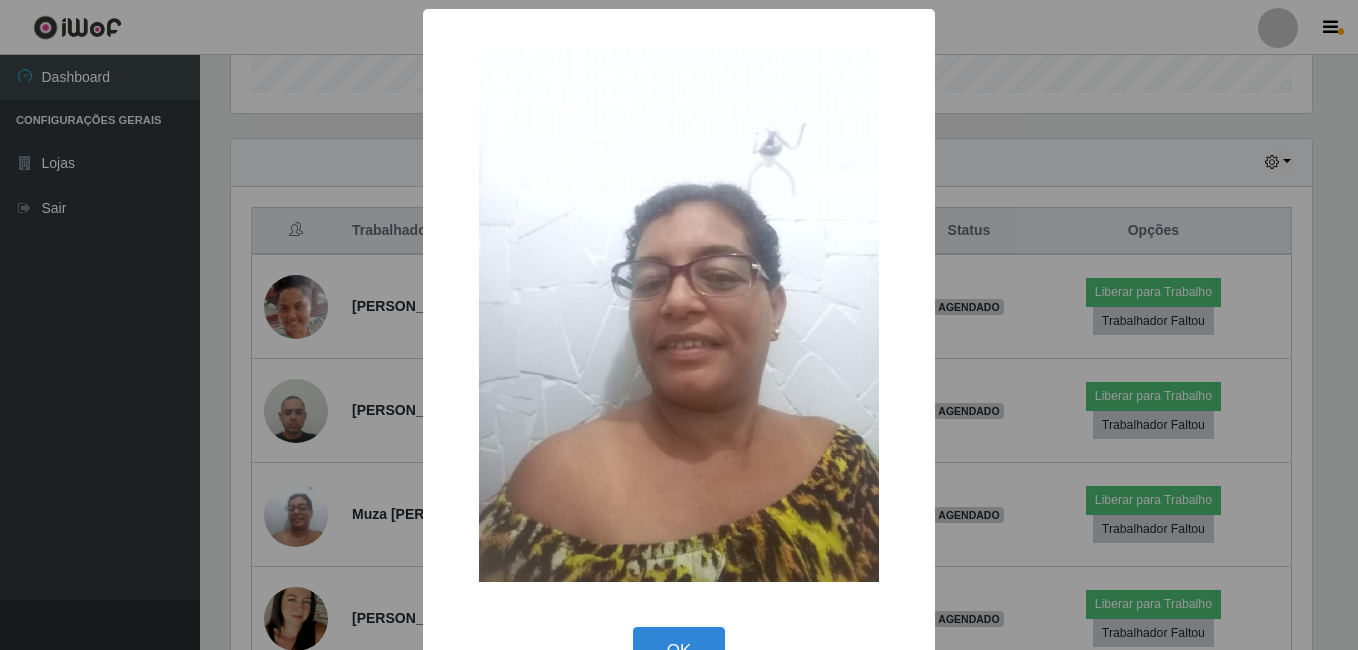 click on "× OK Cancel" at bounding box center [679, 325] 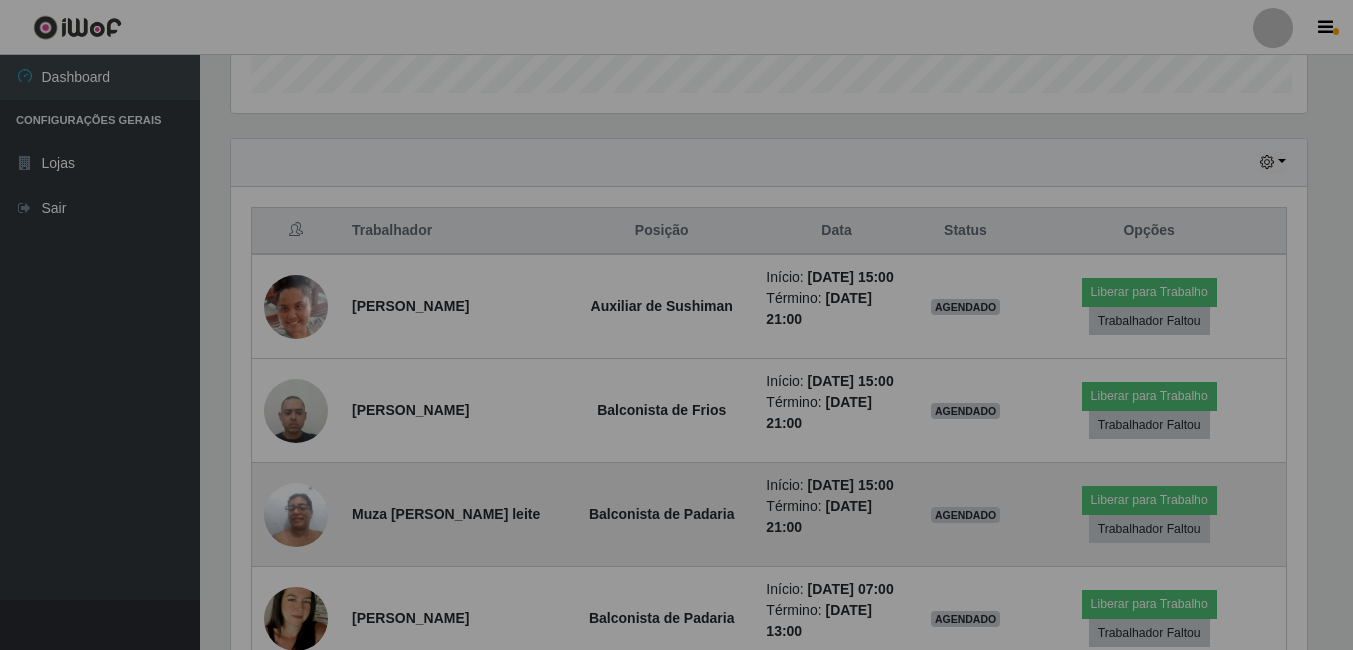 scroll, scrollTop: 999585, scrollLeft: 998909, axis: both 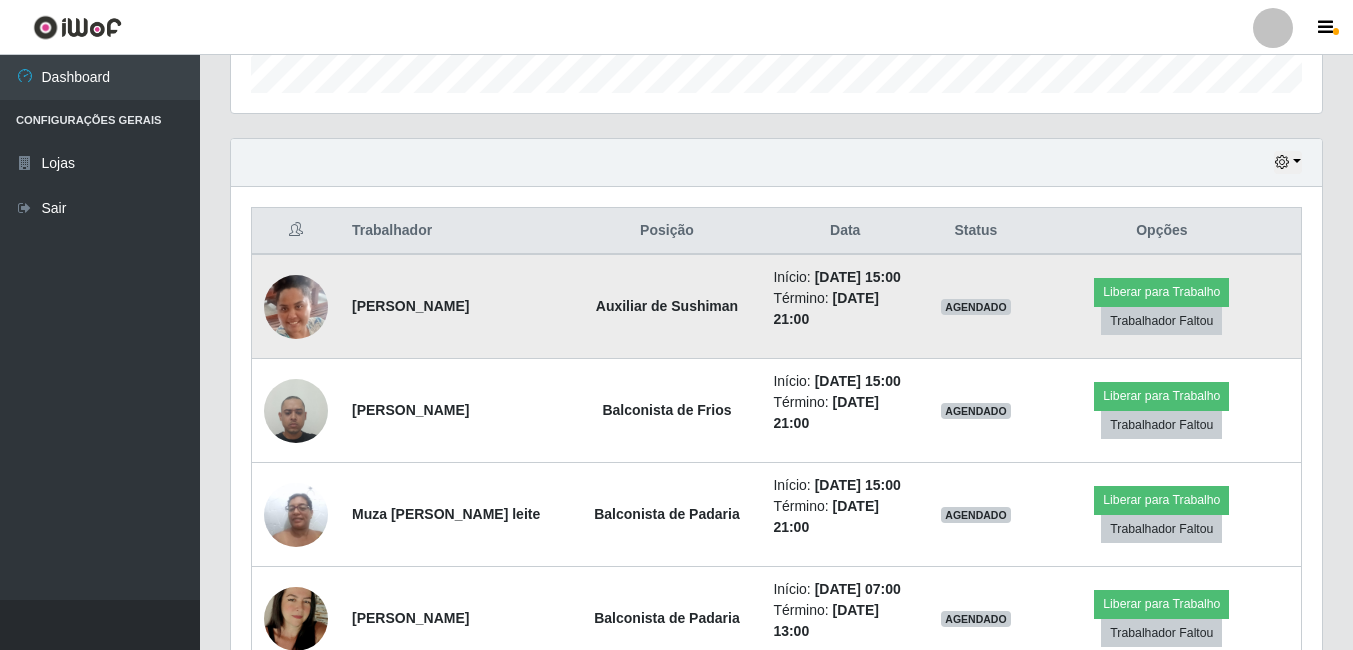 click at bounding box center [296, 306] 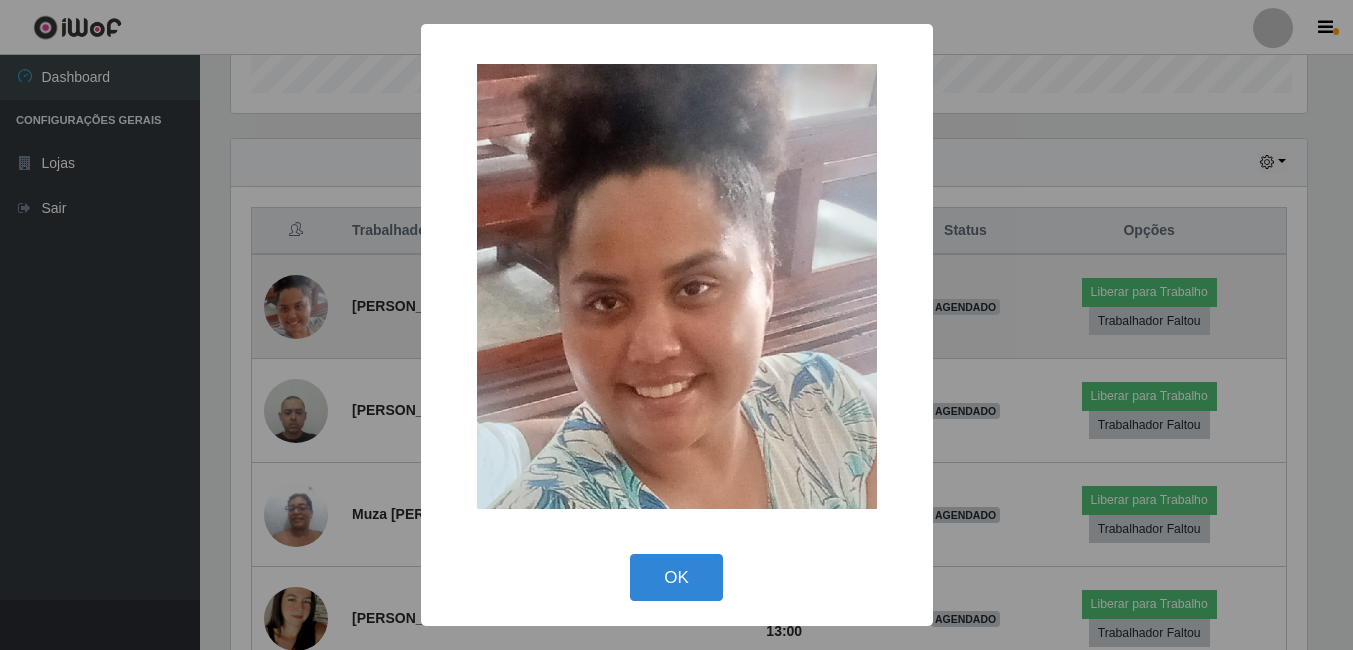 scroll, scrollTop: 999585, scrollLeft: 998919, axis: both 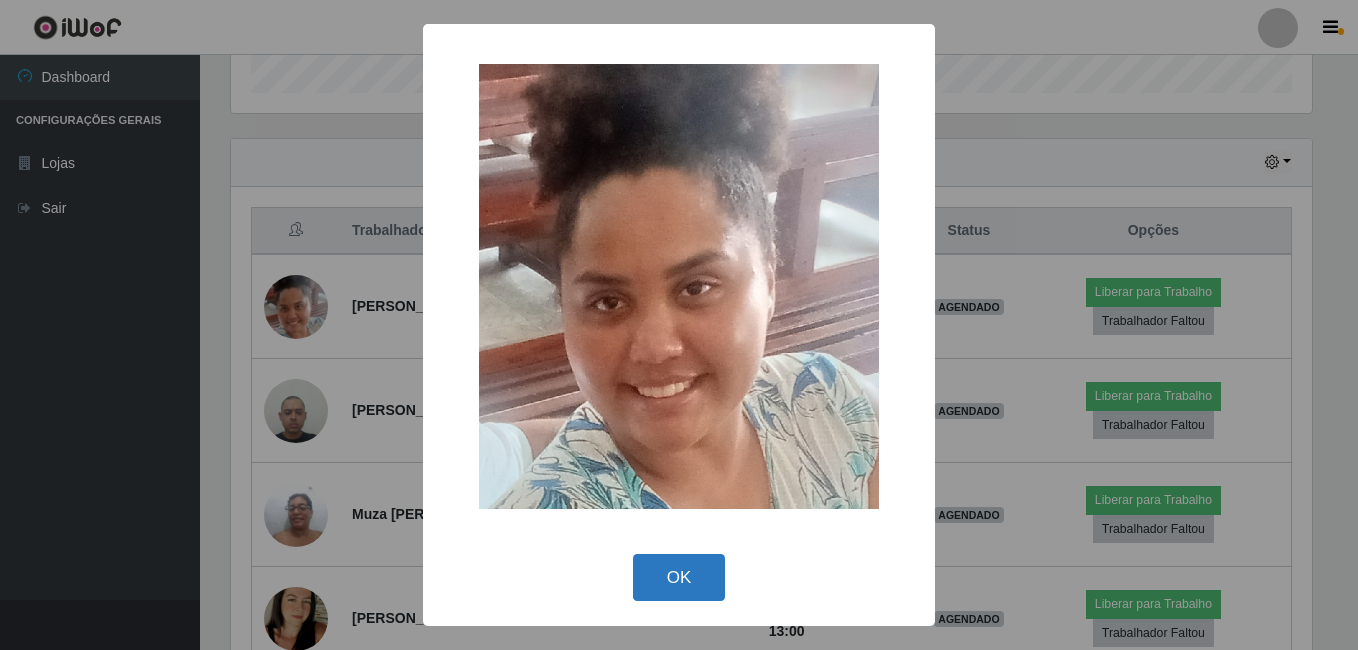 click on "OK" at bounding box center [679, 577] 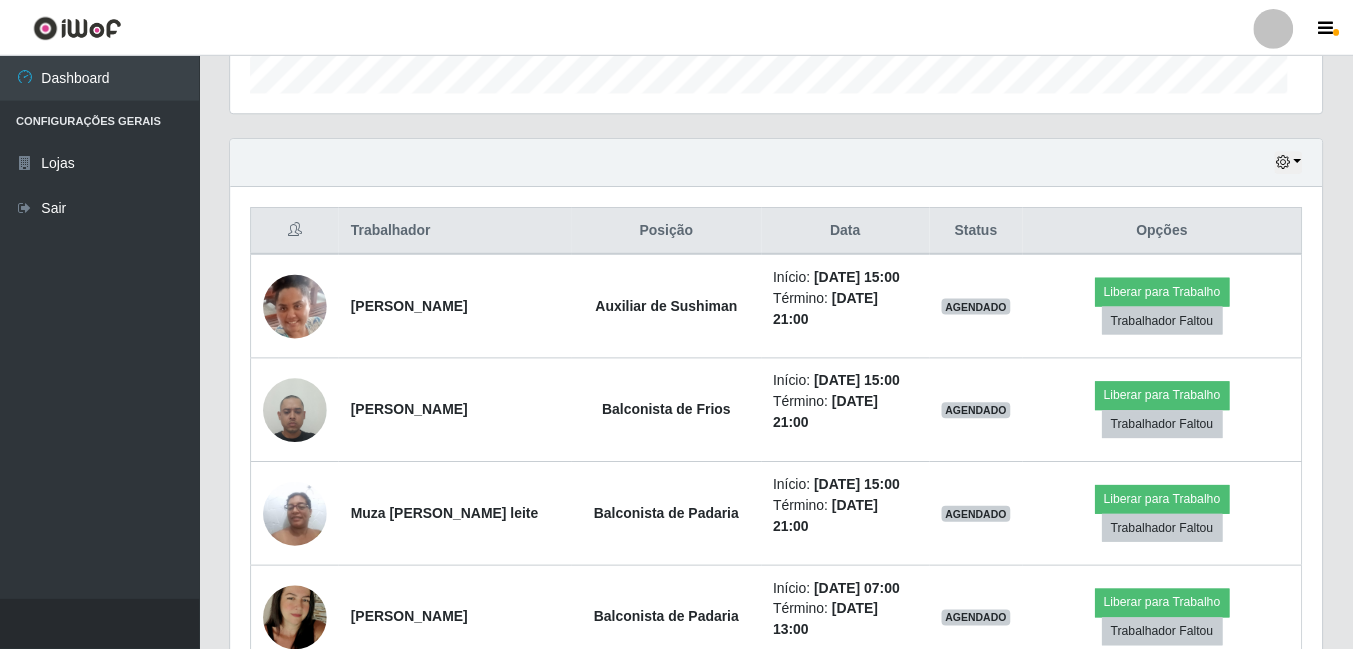 scroll, scrollTop: 999585, scrollLeft: 998909, axis: both 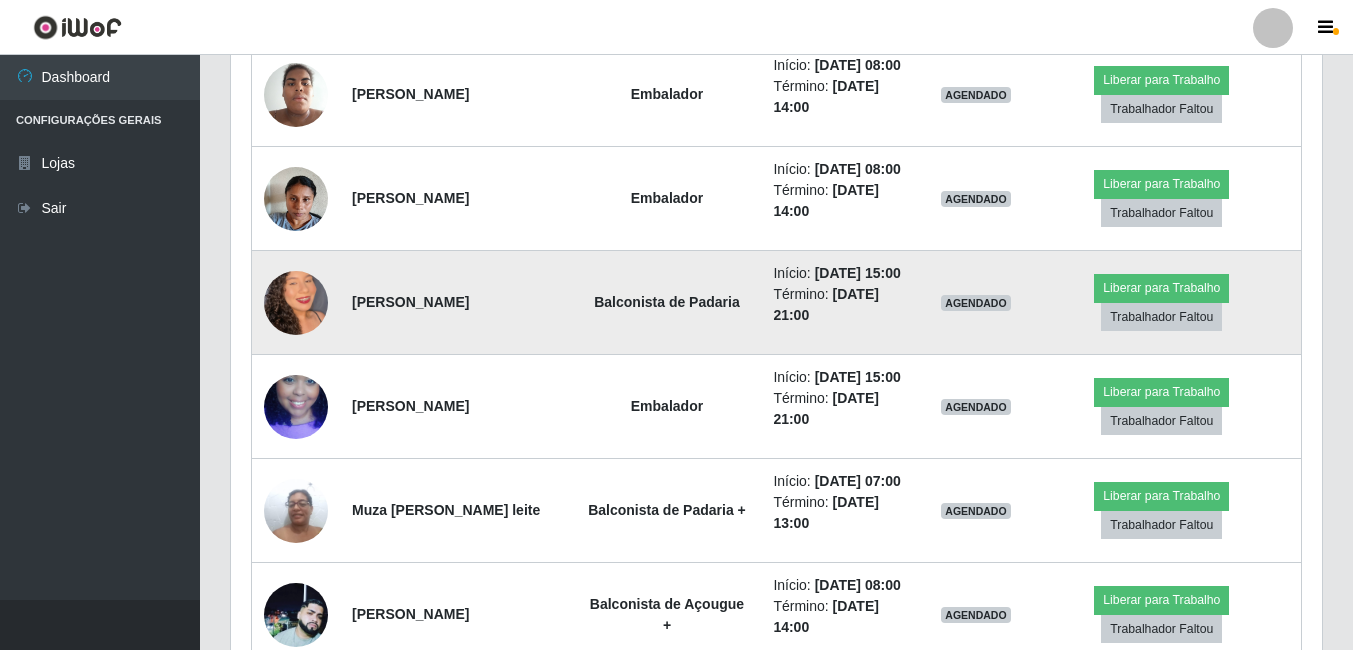 click at bounding box center (296, 303) 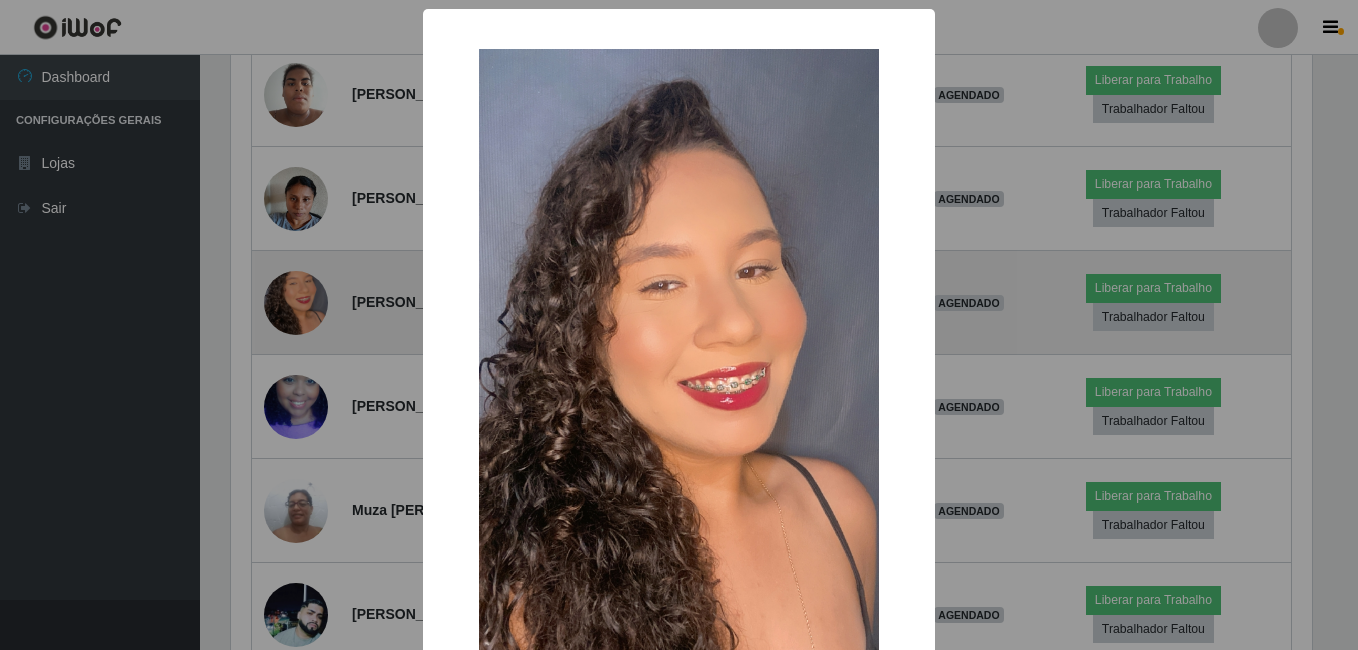 scroll, scrollTop: 999585, scrollLeft: 998919, axis: both 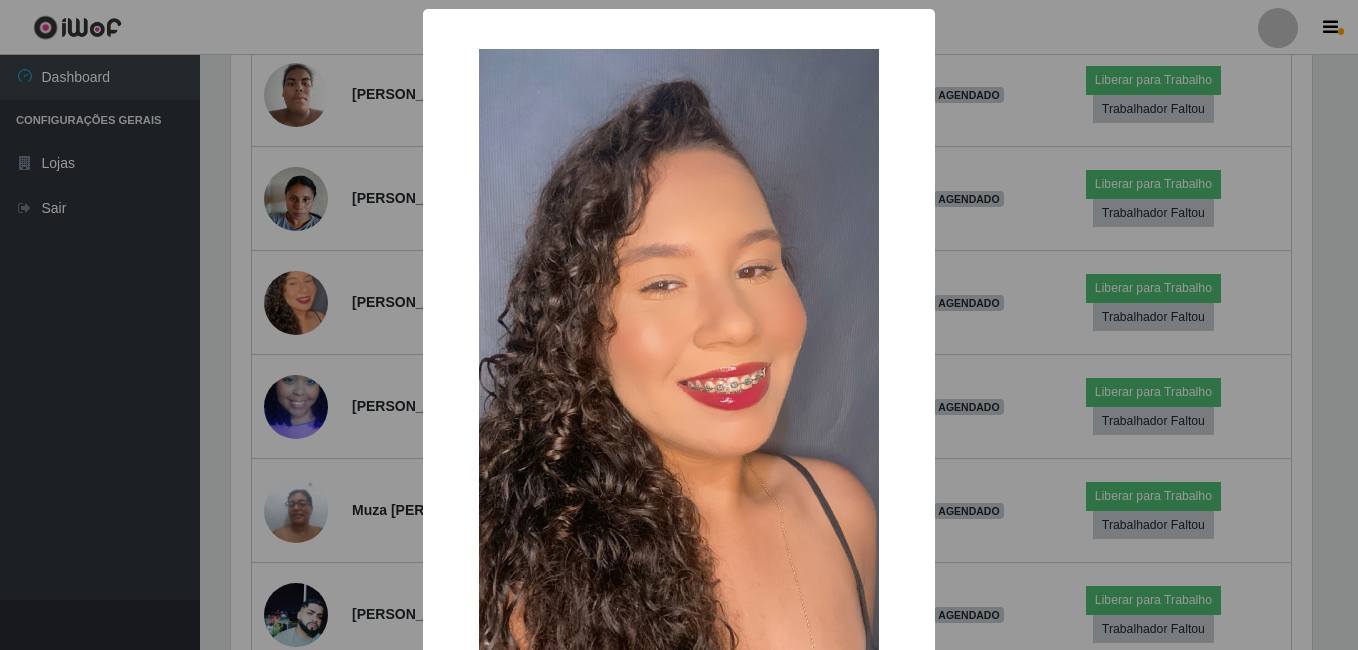drag, startPoint x: 170, startPoint y: 254, endPoint x: 170, endPoint y: 243, distance: 11 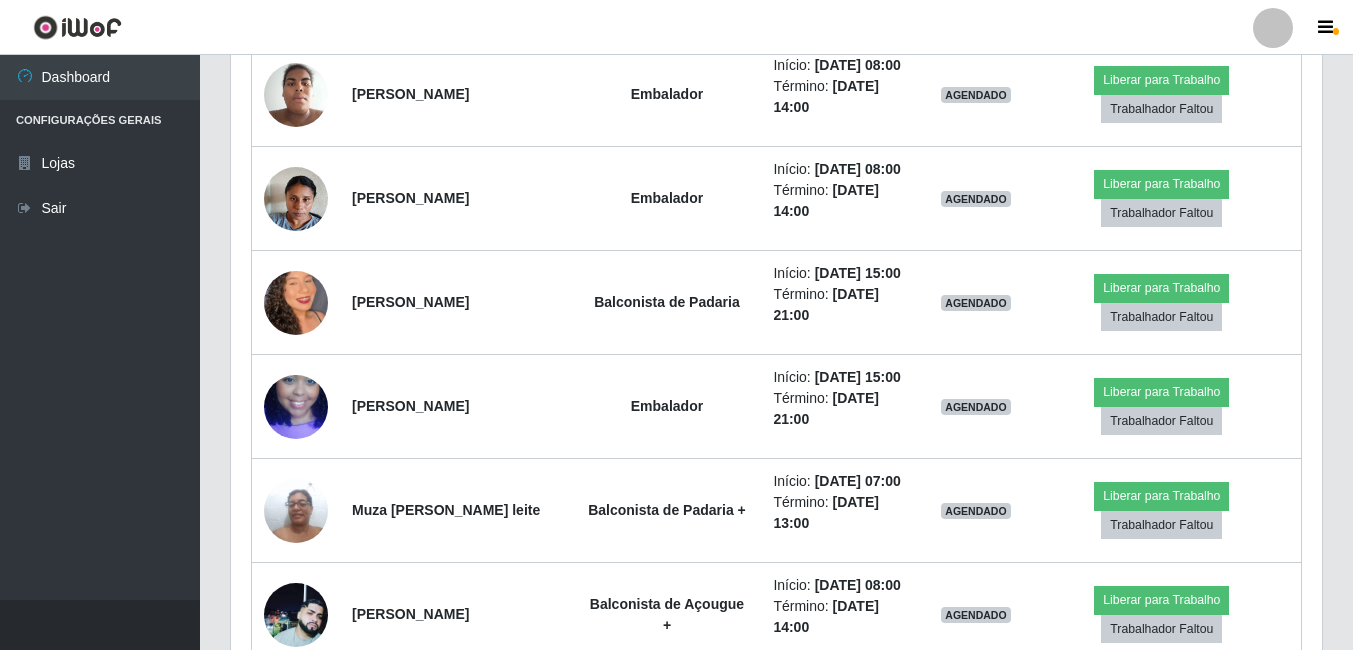 scroll, scrollTop: 999585, scrollLeft: 998909, axis: both 